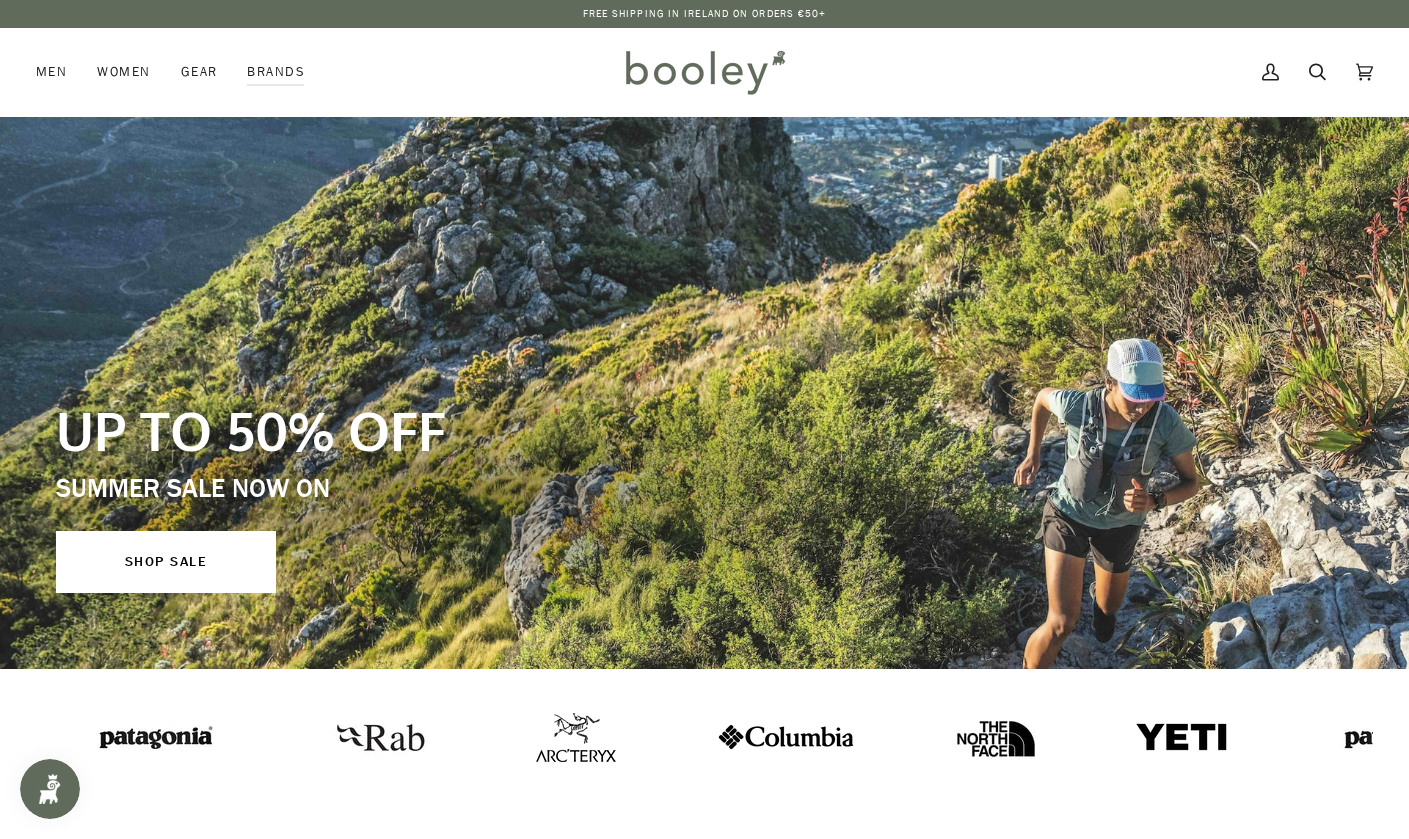 scroll, scrollTop: 0, scrollLeft: 0, axis: both 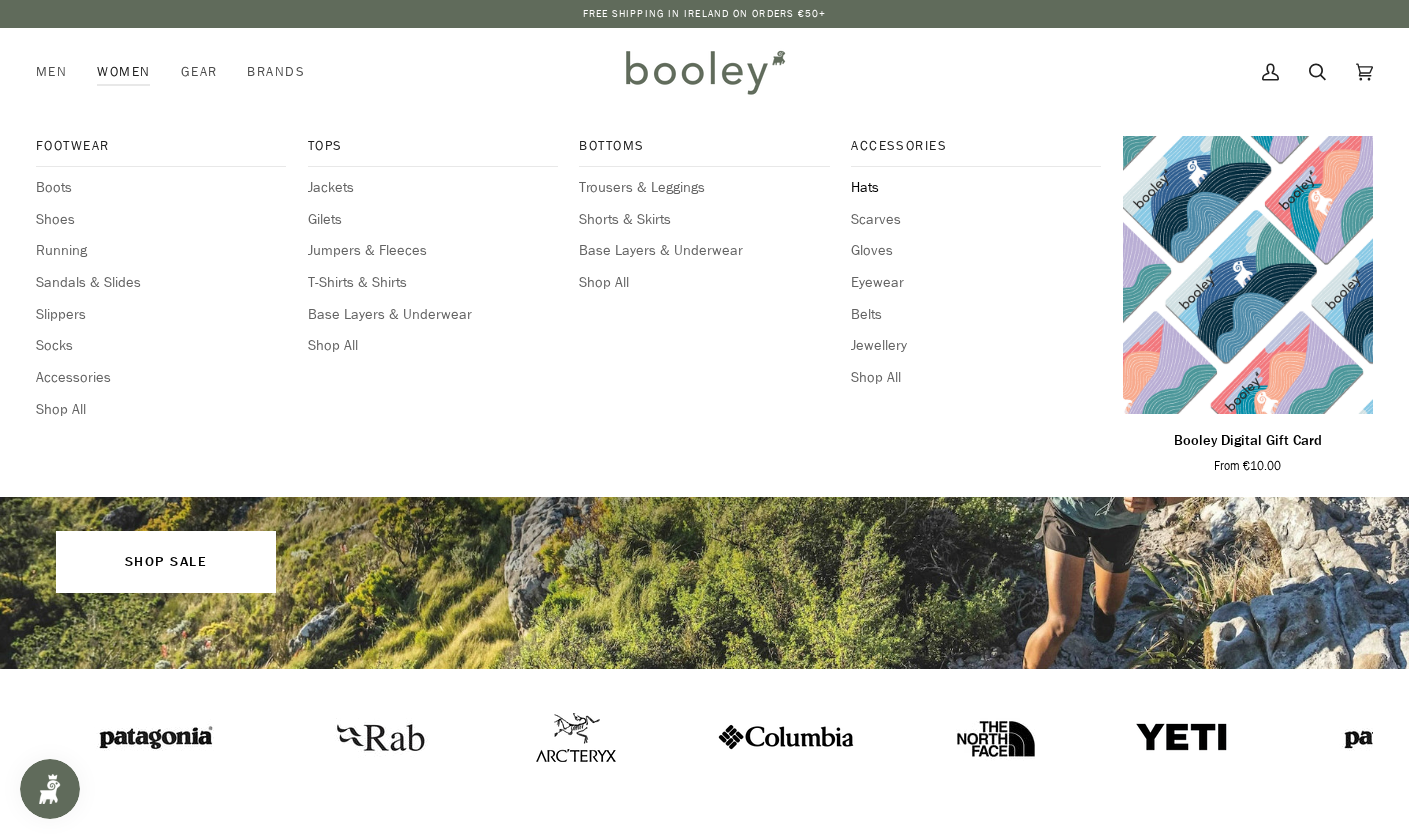 click on "Hats" at bounding box center (976, 188) 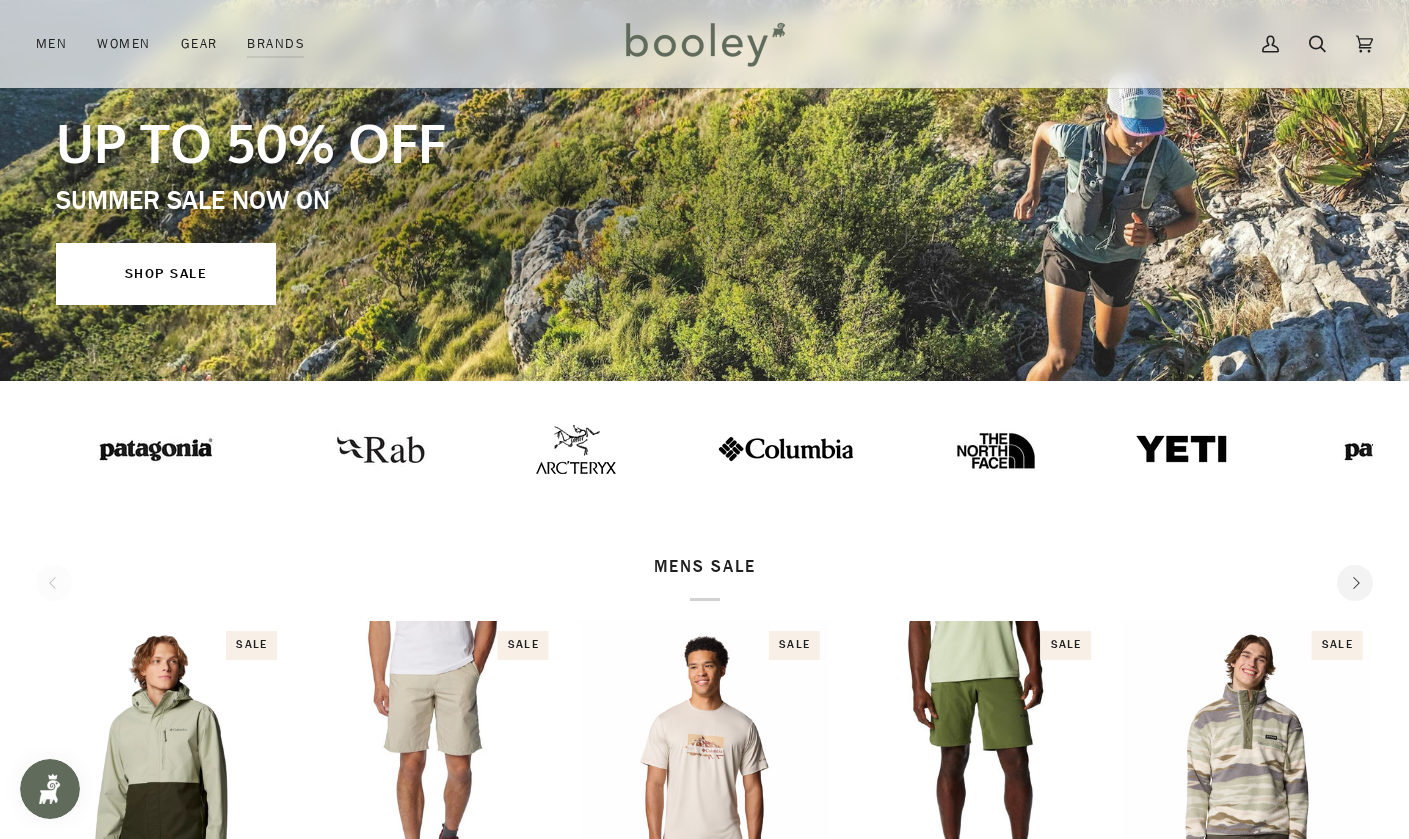 scroll, scrollTop: 273, scrollLeft: 0, axis: vertical 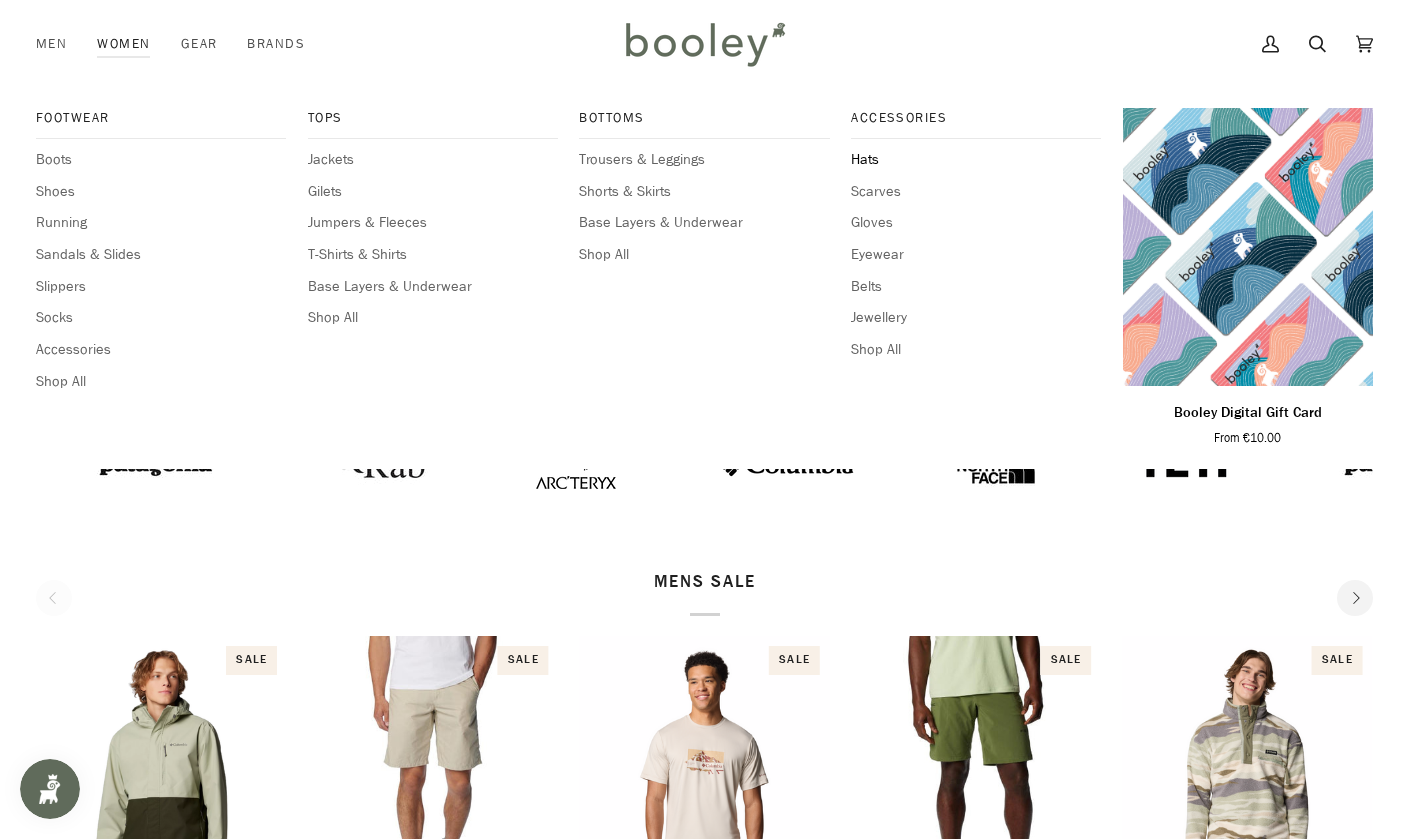 click on "Hats" at bounding box center (976, 160) 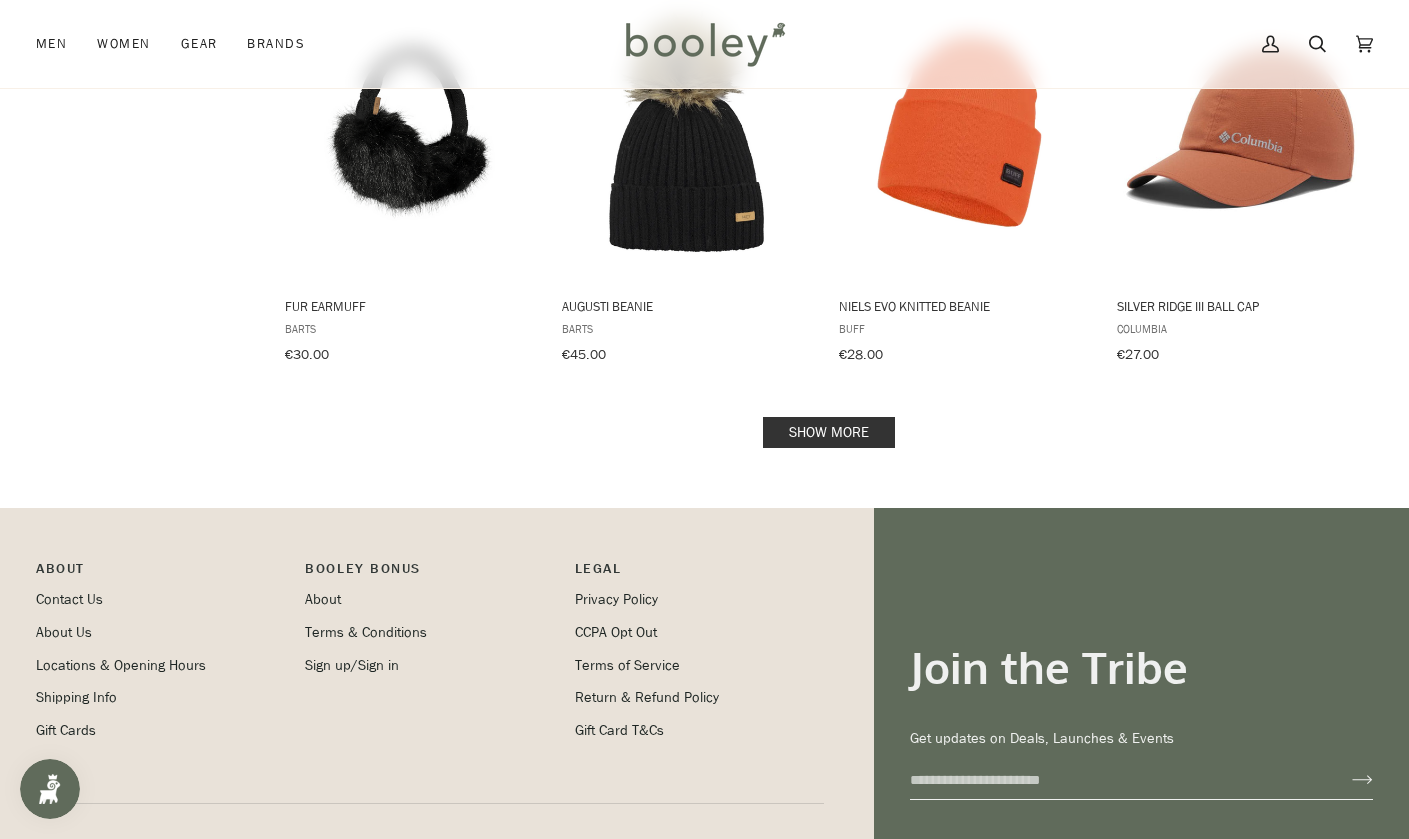 scroll, scrollTop: 2109, scrollLeft: 0, axis: vertical 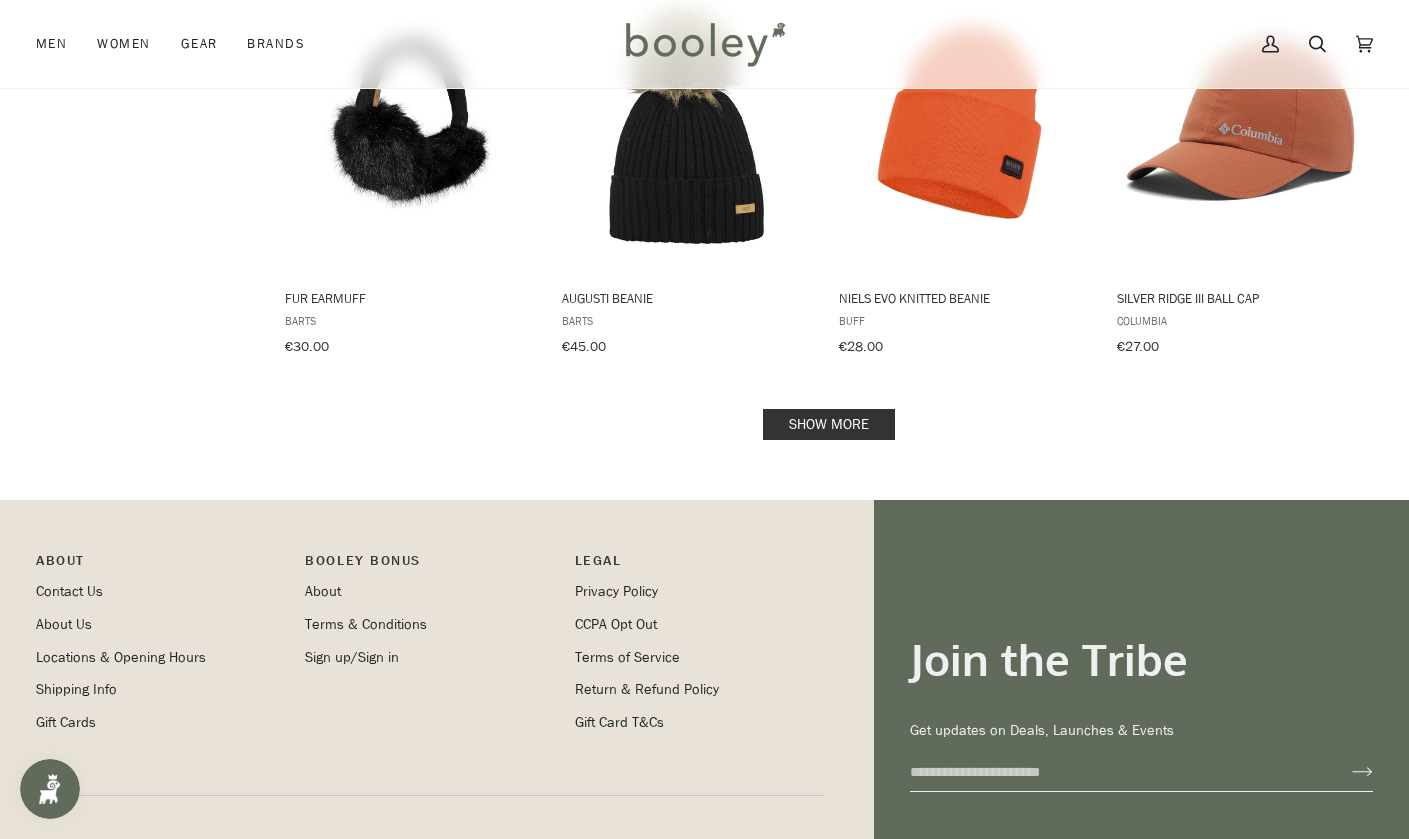 click on "Show more" at bounding box center (829, 424) 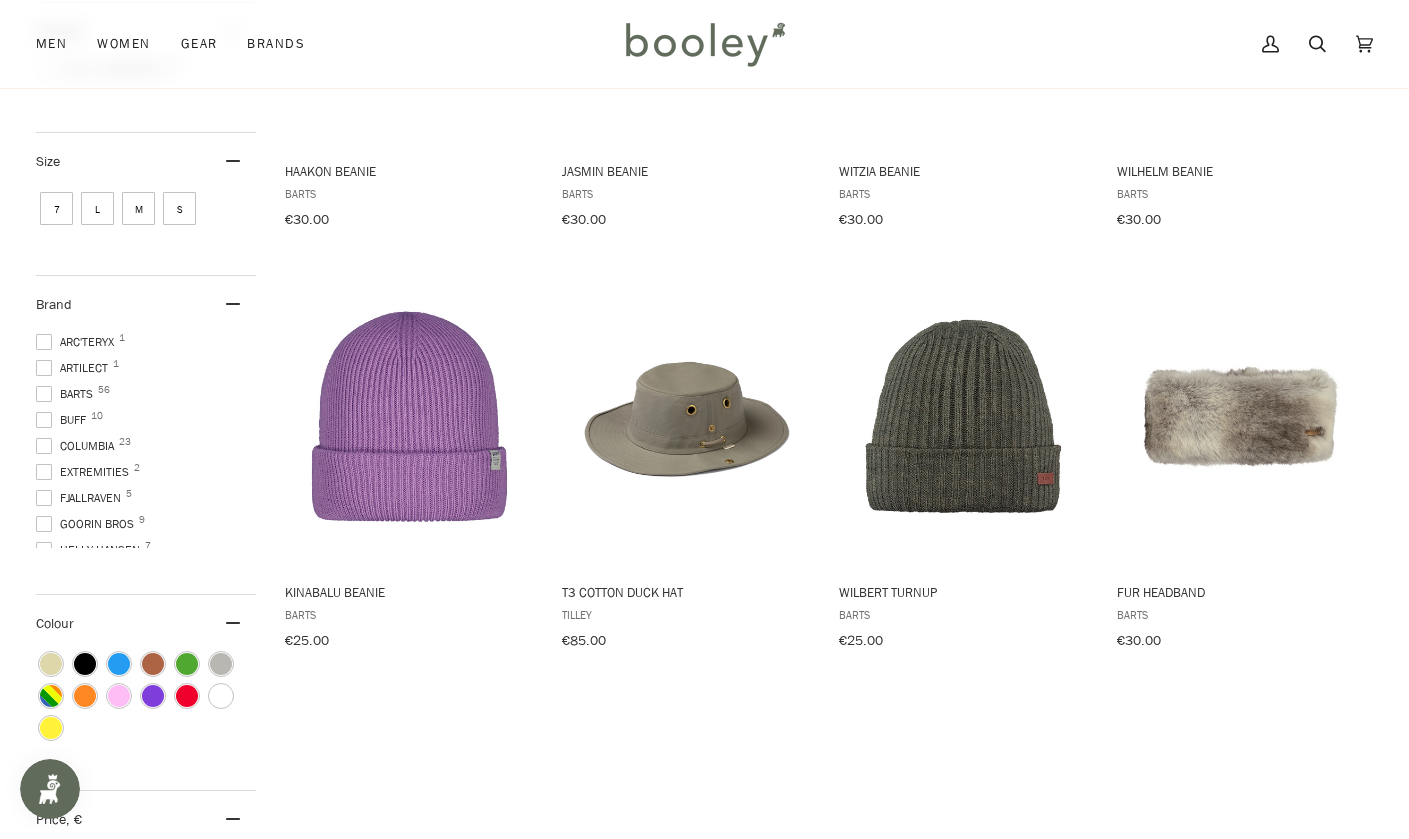 scroll, scrollTop: 557, scrollLeft: 0, axis: vertical 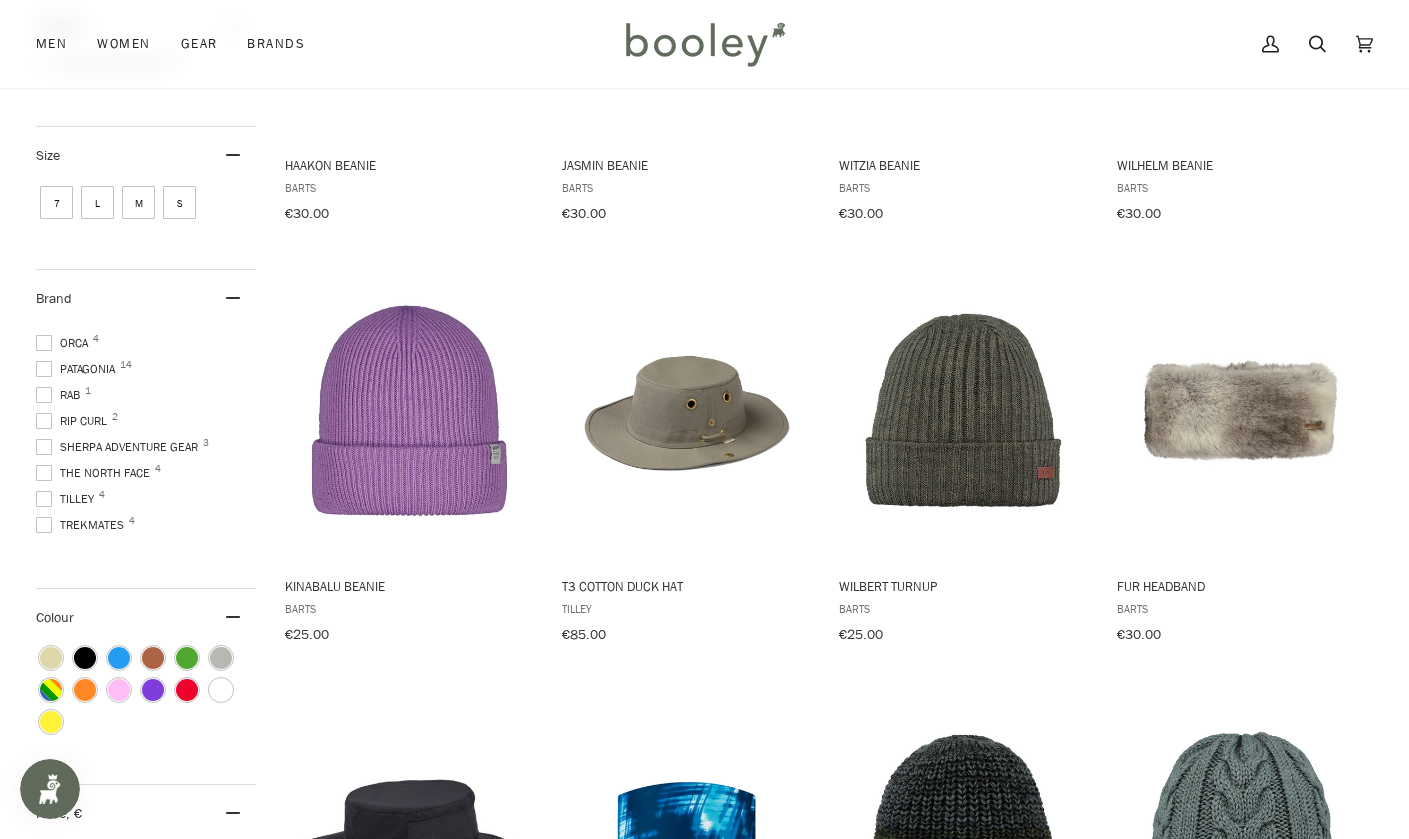 click on "Tilley 4" at bounding box center [68, 499] 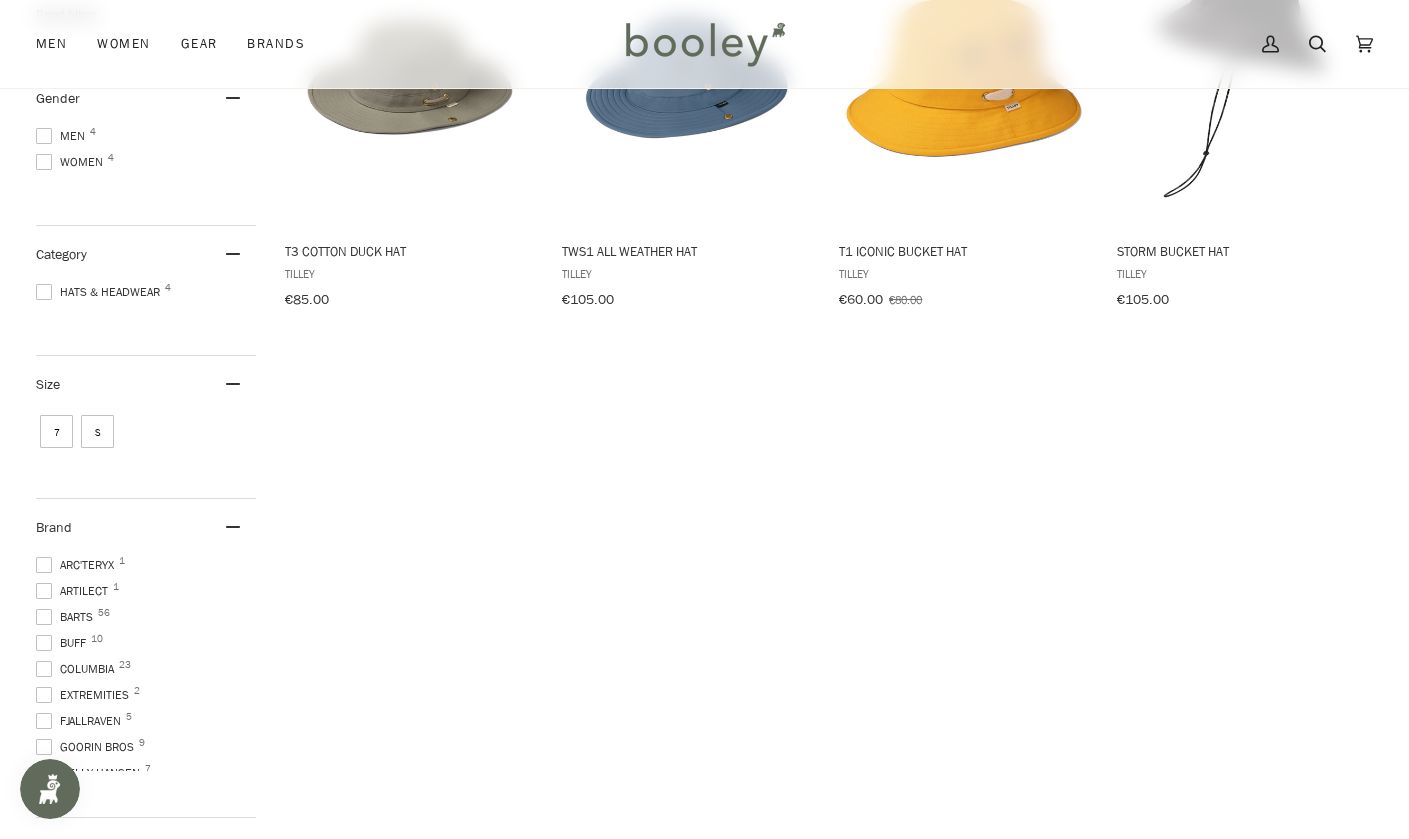 scroll, scrollTop: 191, scrollLeft: 0, axis: vertical 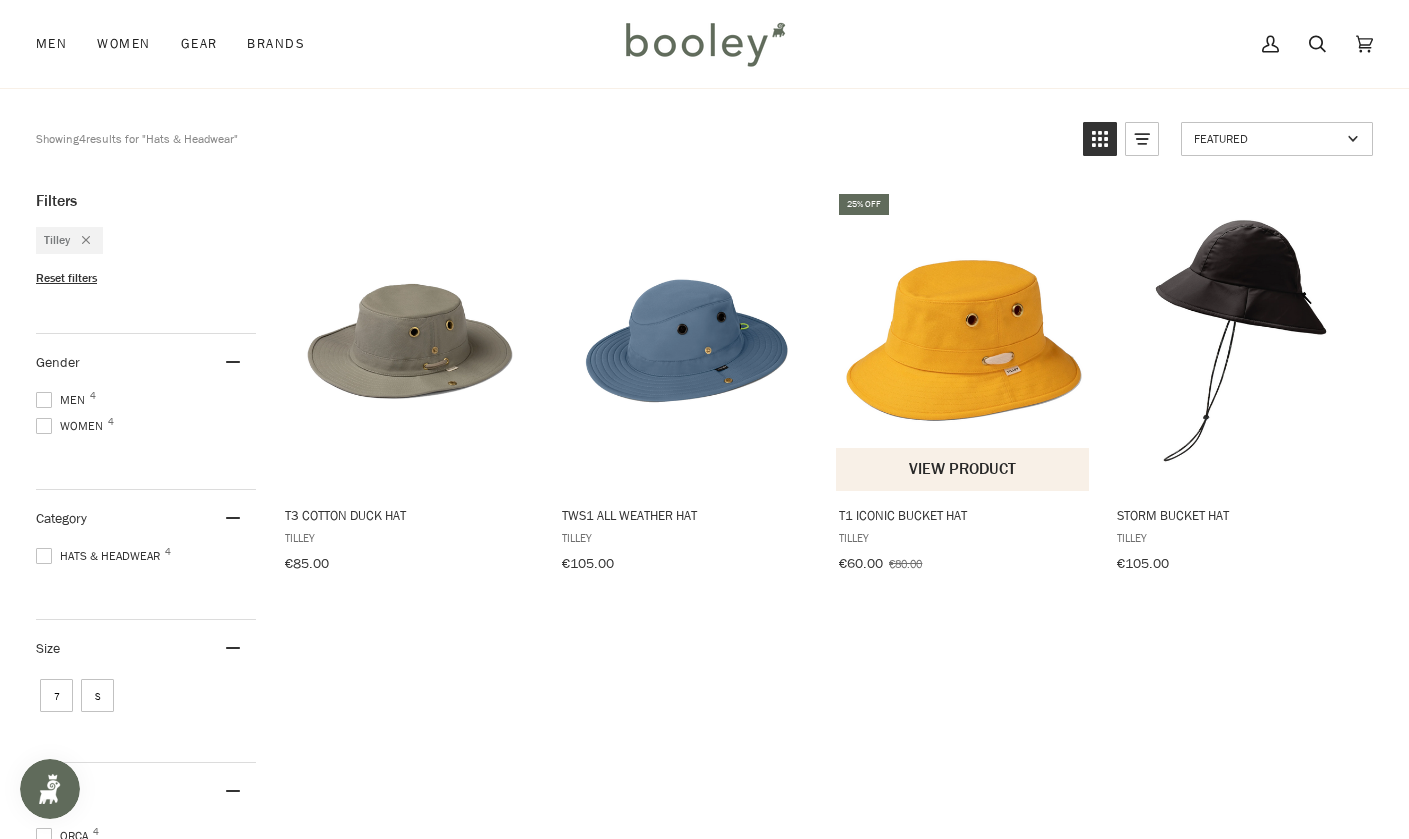 click at bounding box center [963, 340] 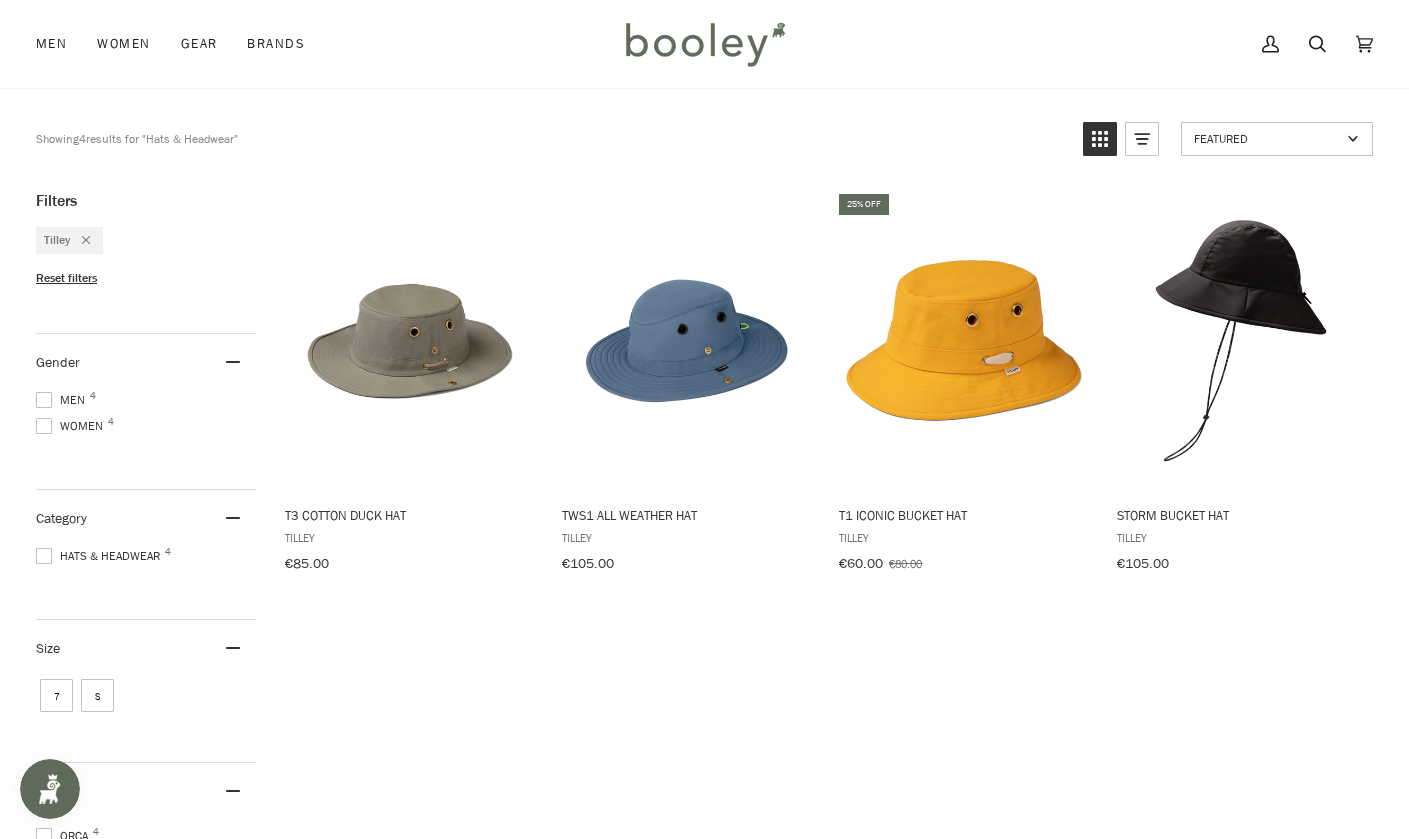 scroll, scrollTop: 165, scrollLeft: 0, axis: vertical 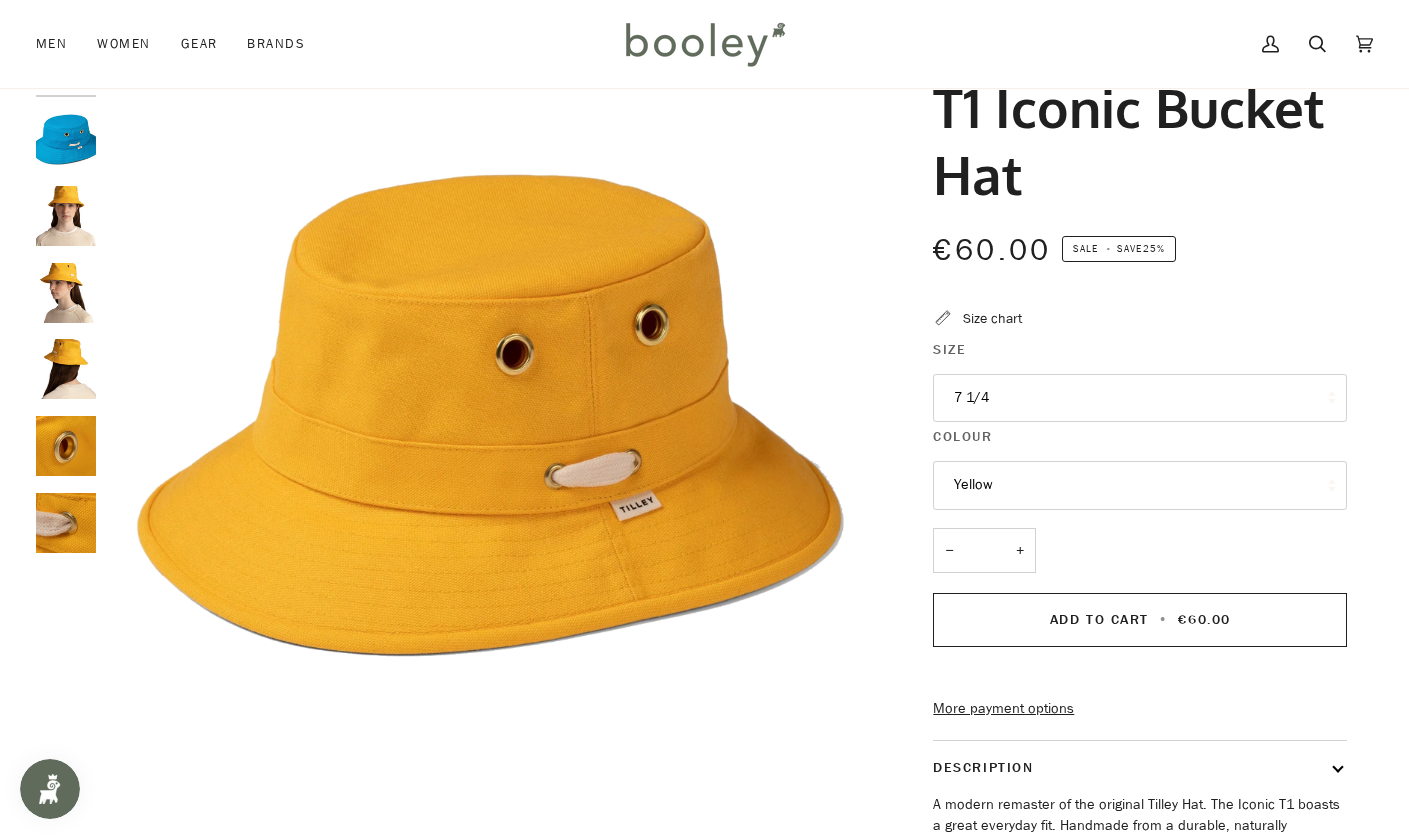 click on "Yellow" at bounding box center (1140, 485) 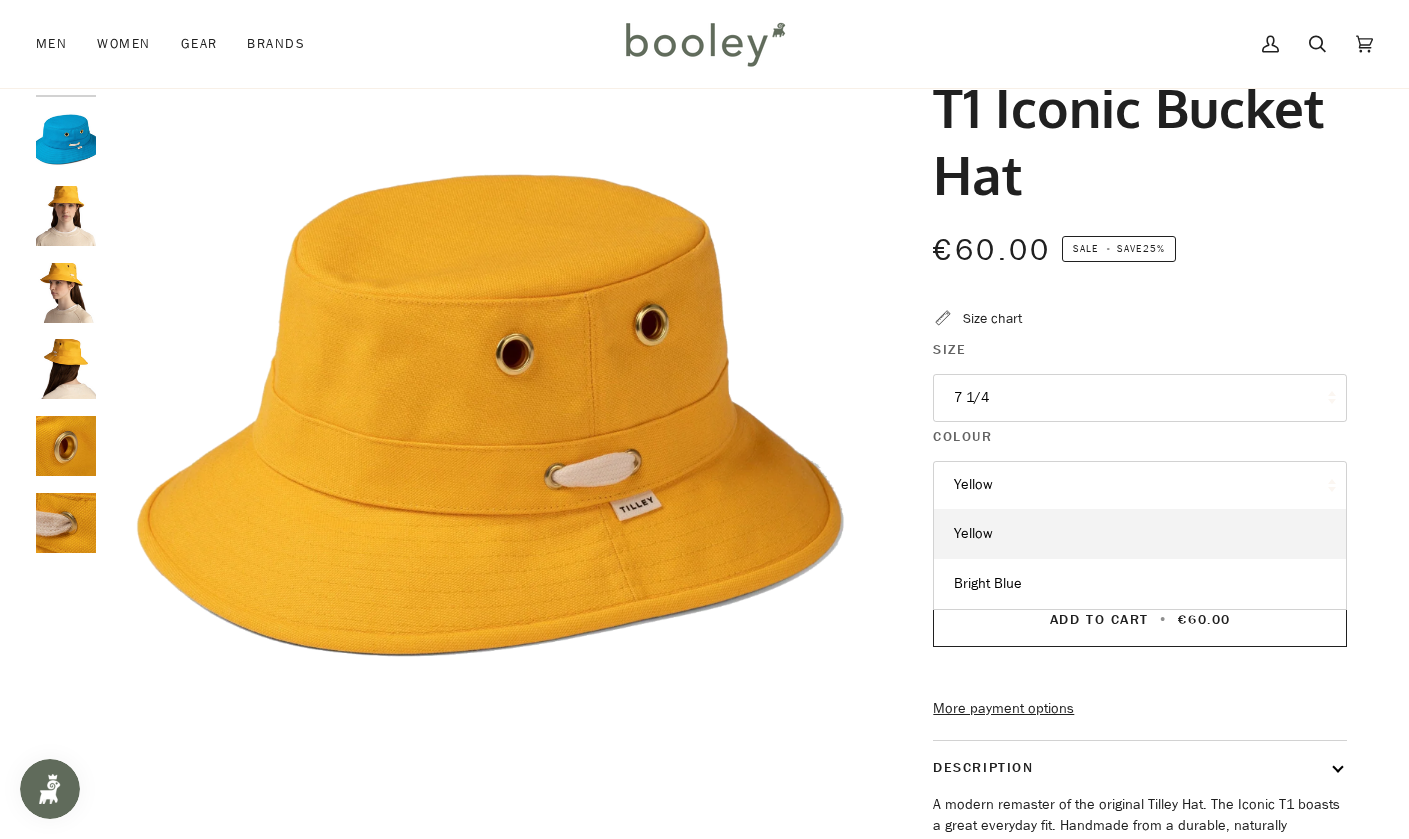 click on "Yellow" at bounding box center (1140, 485) 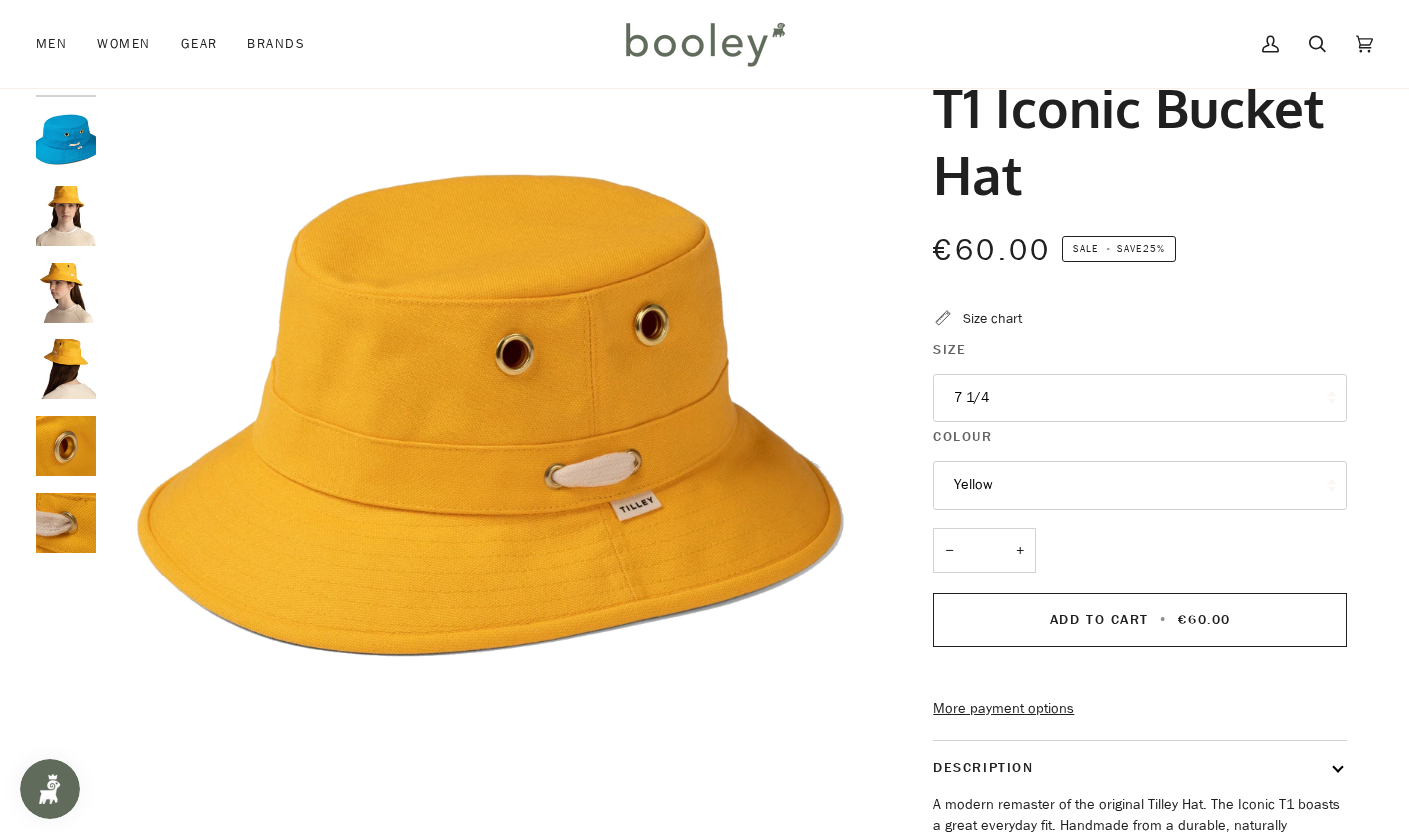 click at bounding box center (66, 293) 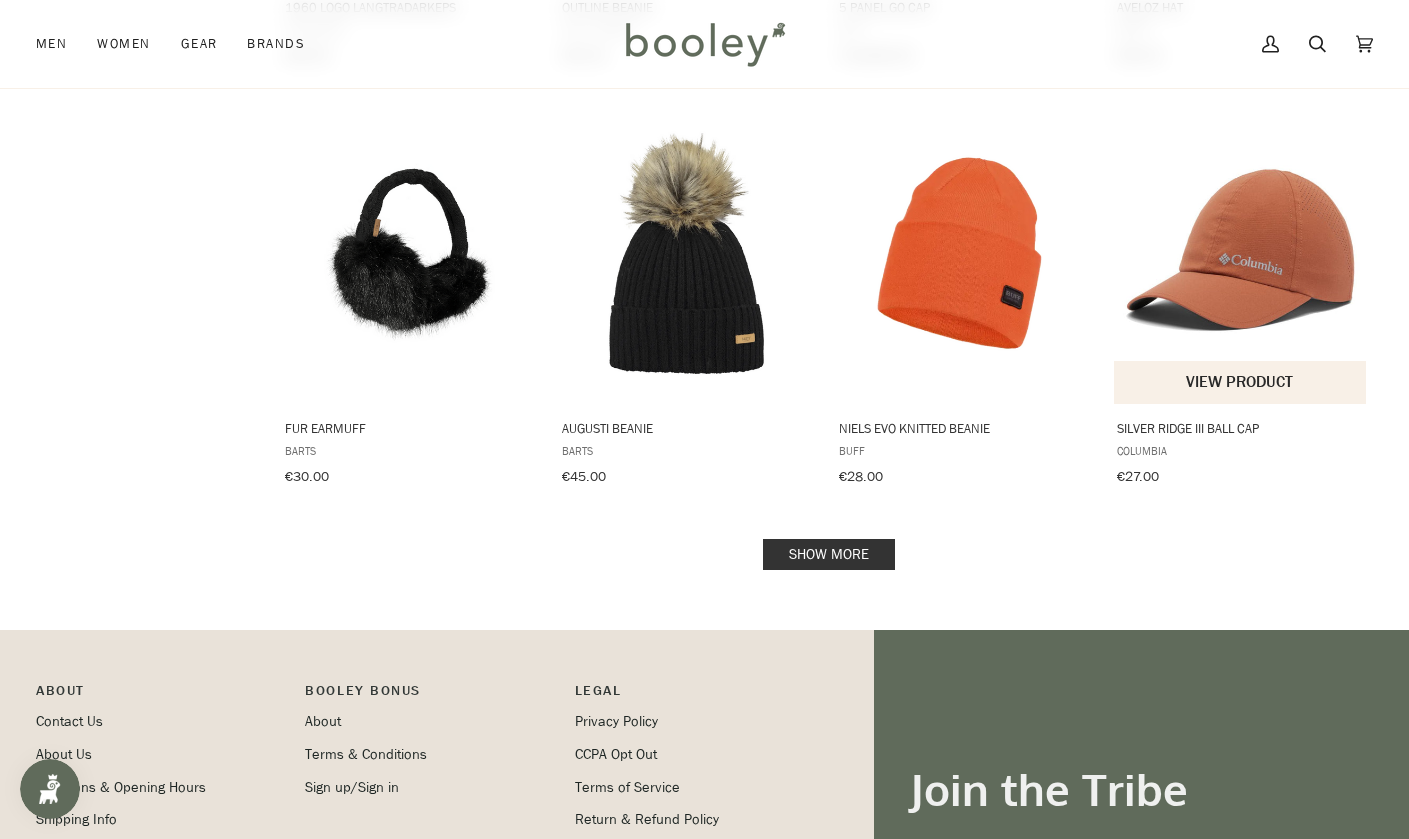 scroll, scrollTop: 1999, scrollLeft: 0, axis: vertical 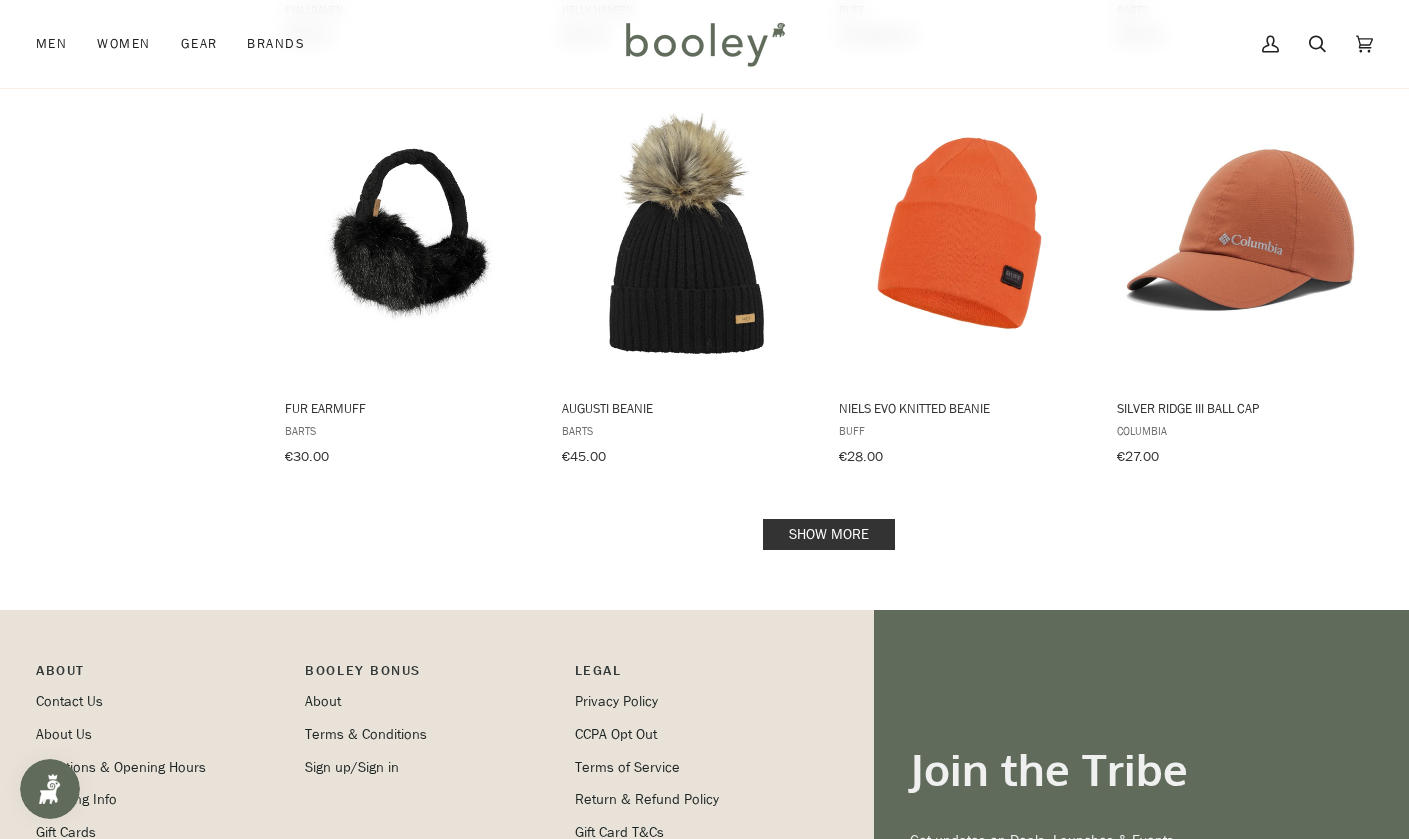 click on "Show more" at bounding box center [829, 534] 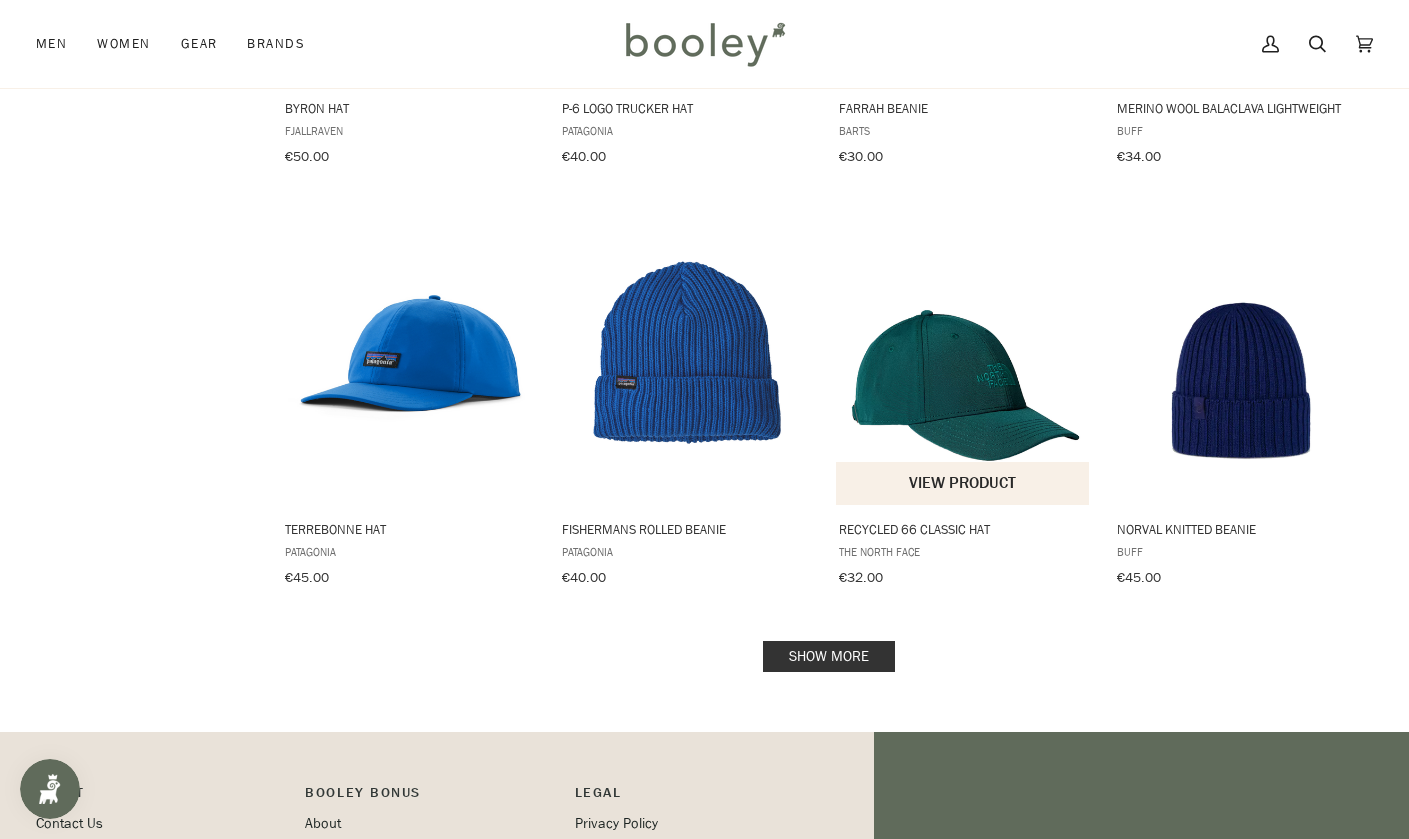 scroll, scrollTop: 4029, scrollLeft: 0, axis: vertical 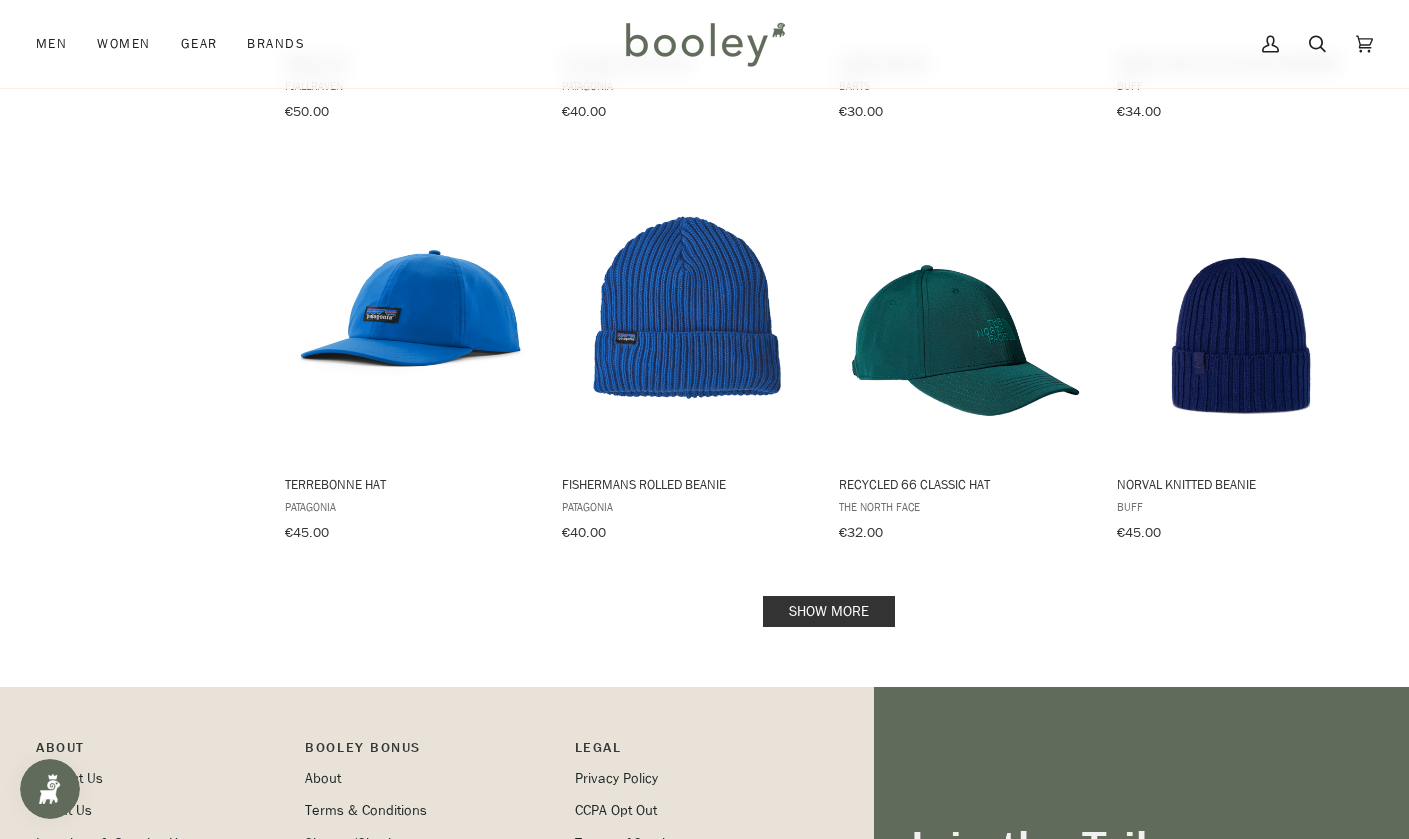 click on "Show more" at bounding box center [829, 611] 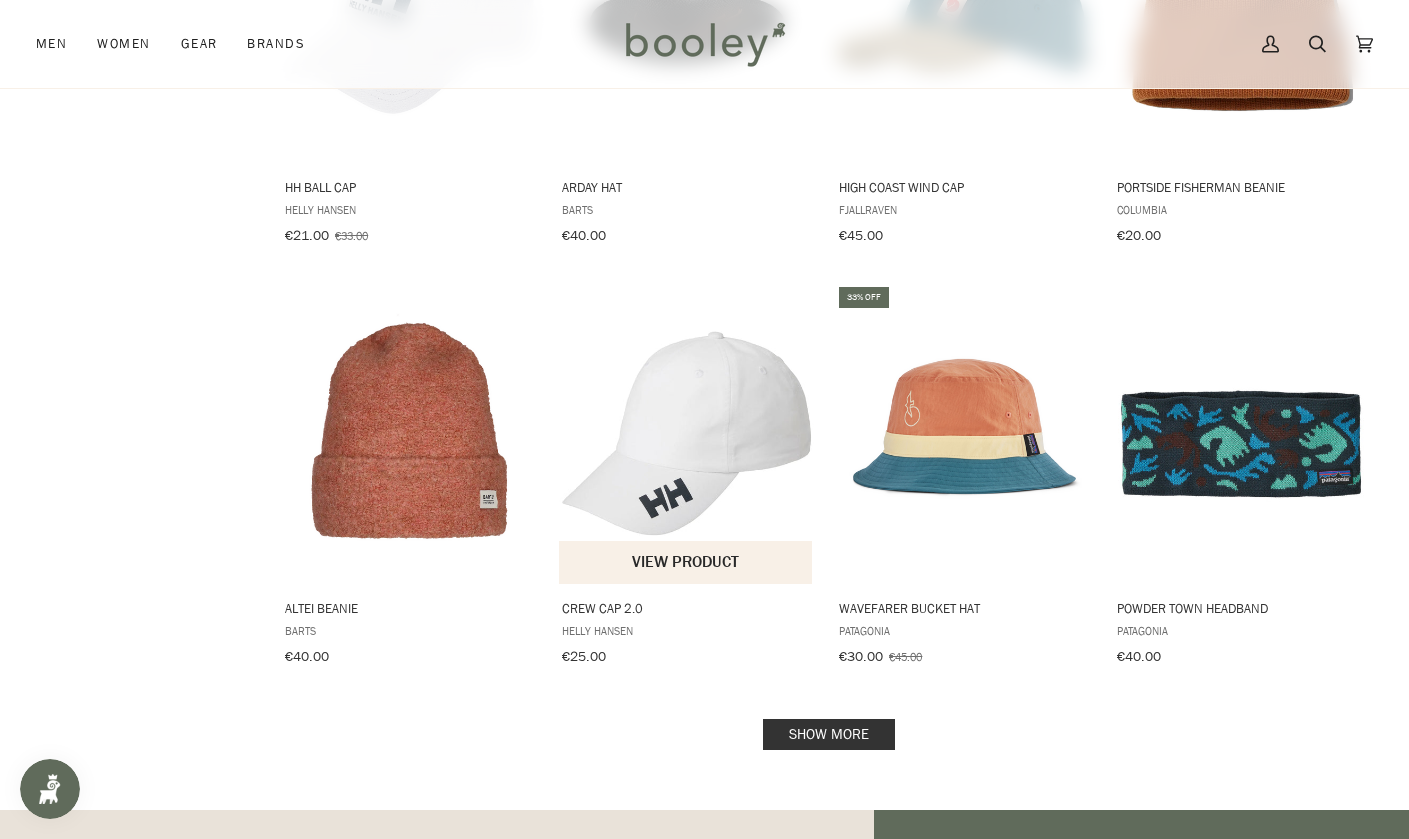 scroll, scrollTop: 6024, scrollLeft: 0, axis: vertical 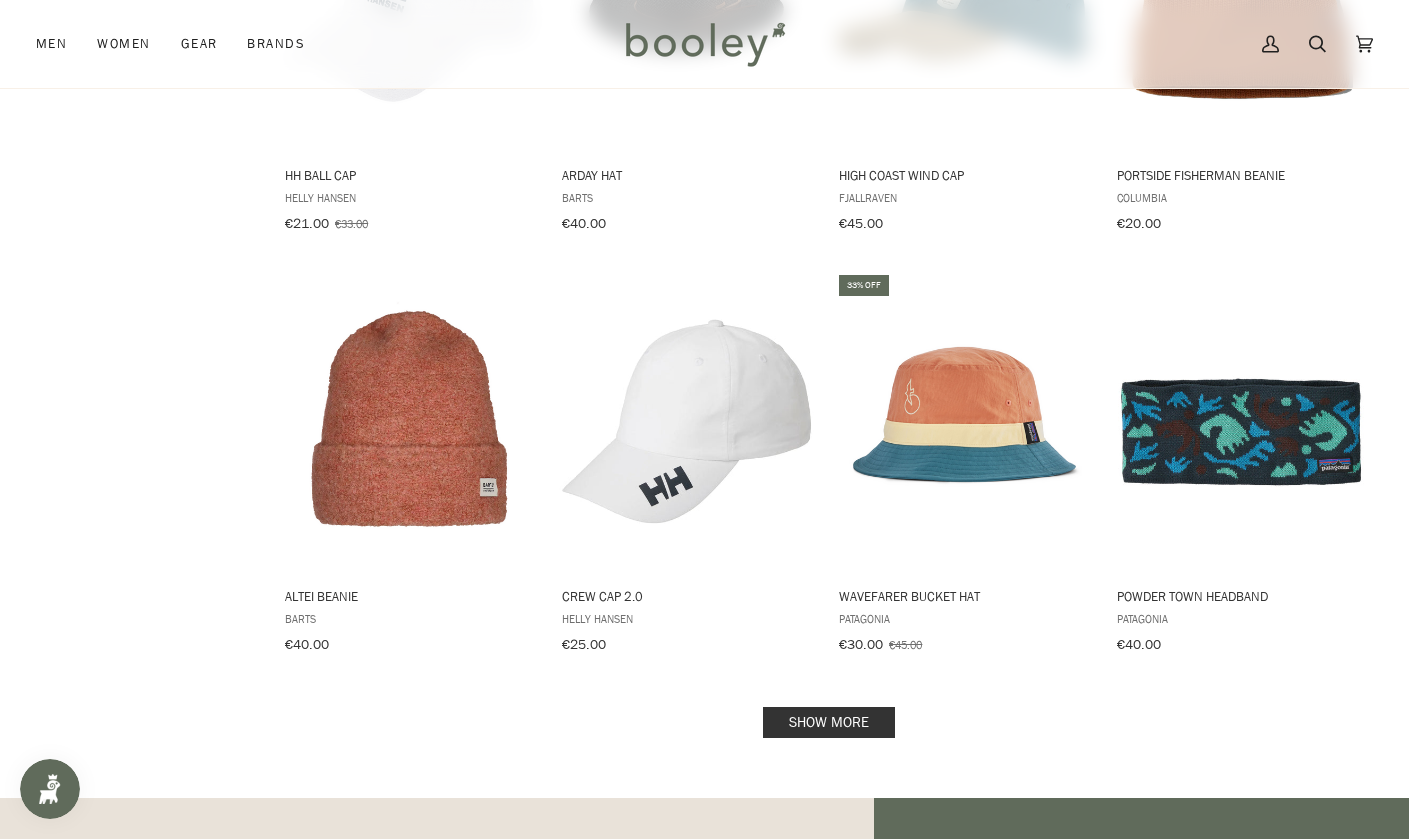click on "Show more" at bounding box center [829, 722] 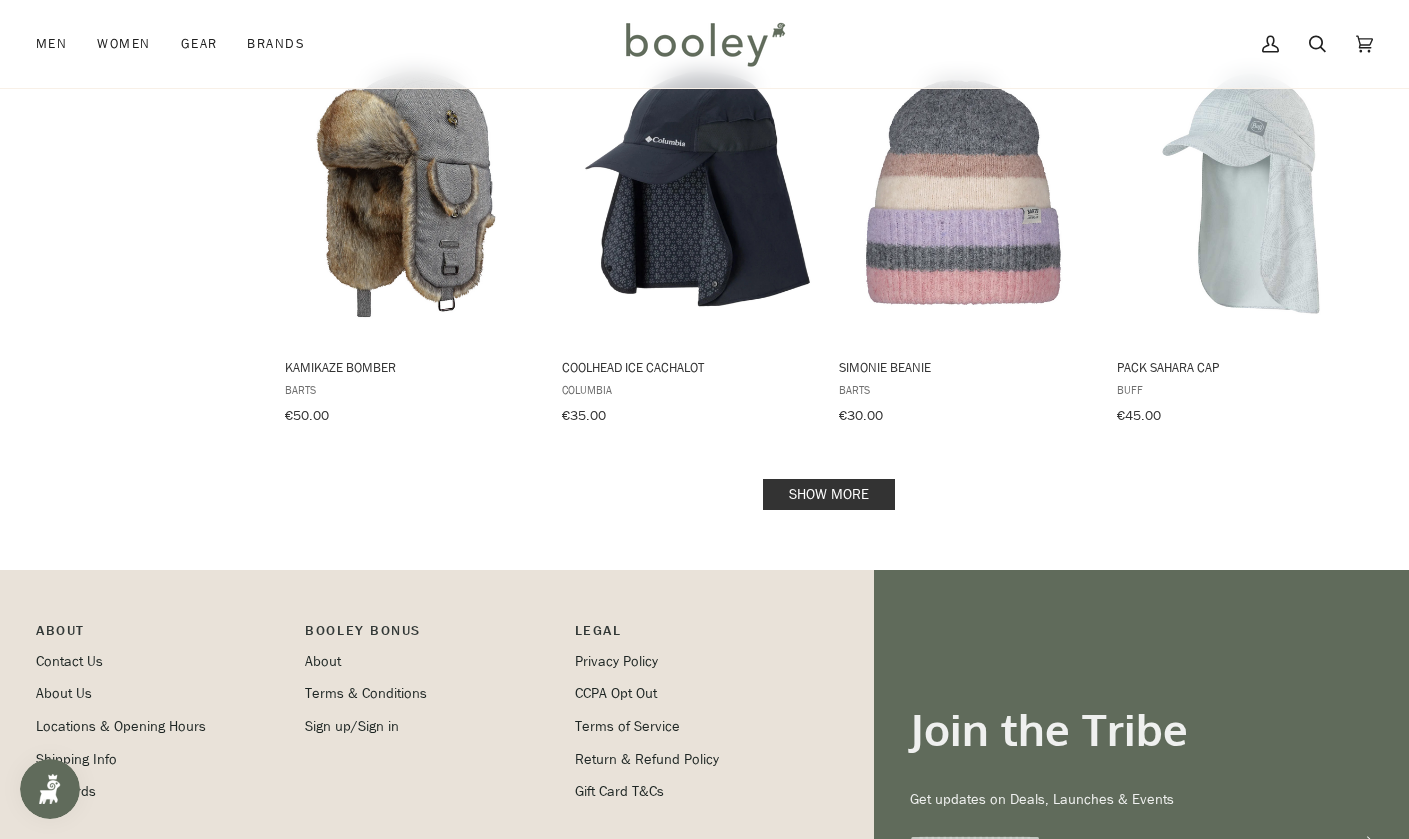 scroll, scrollTop: 8360, scrollLeft: 0, axis: vertical 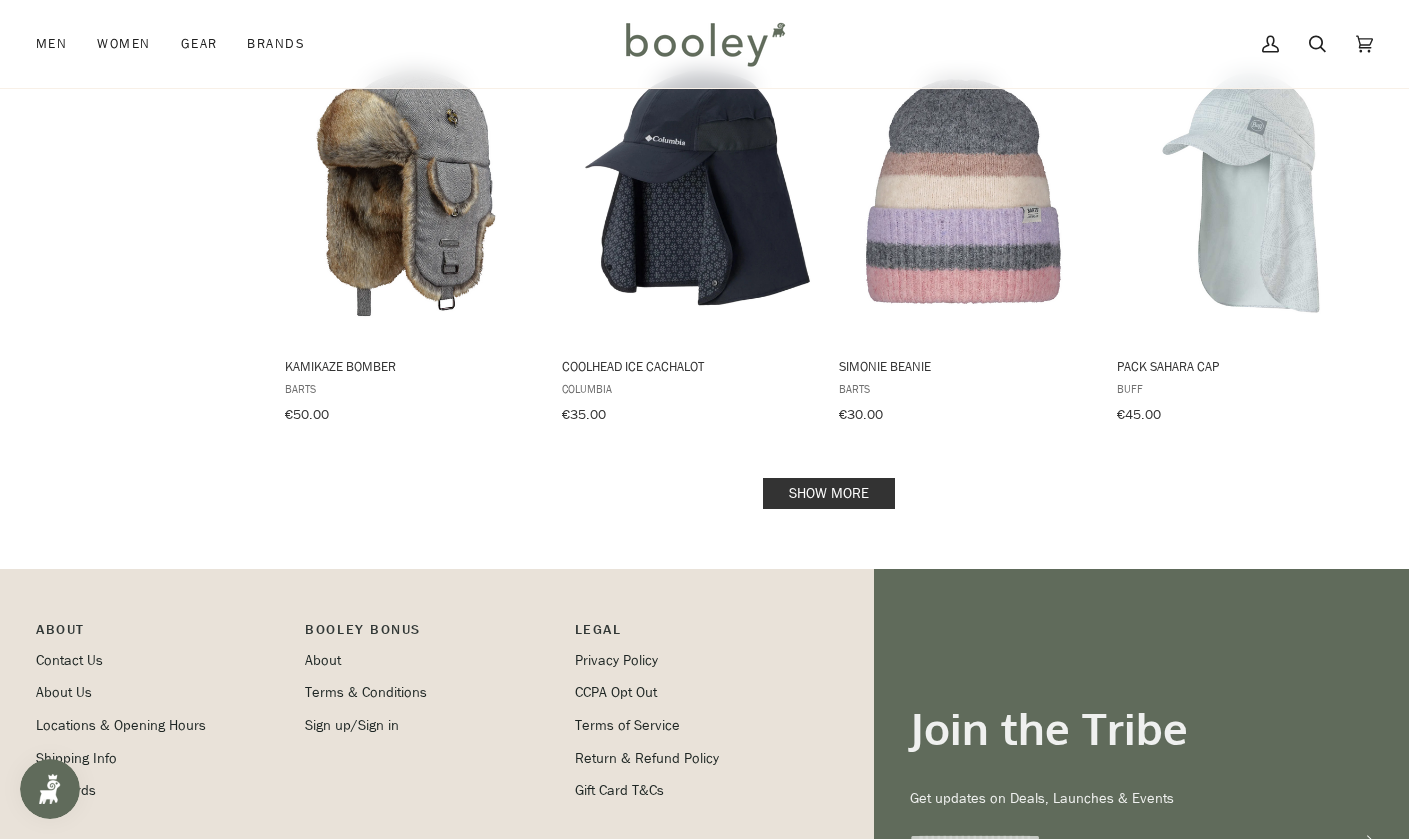 click on "Show more" at bounding box center [829, 493] 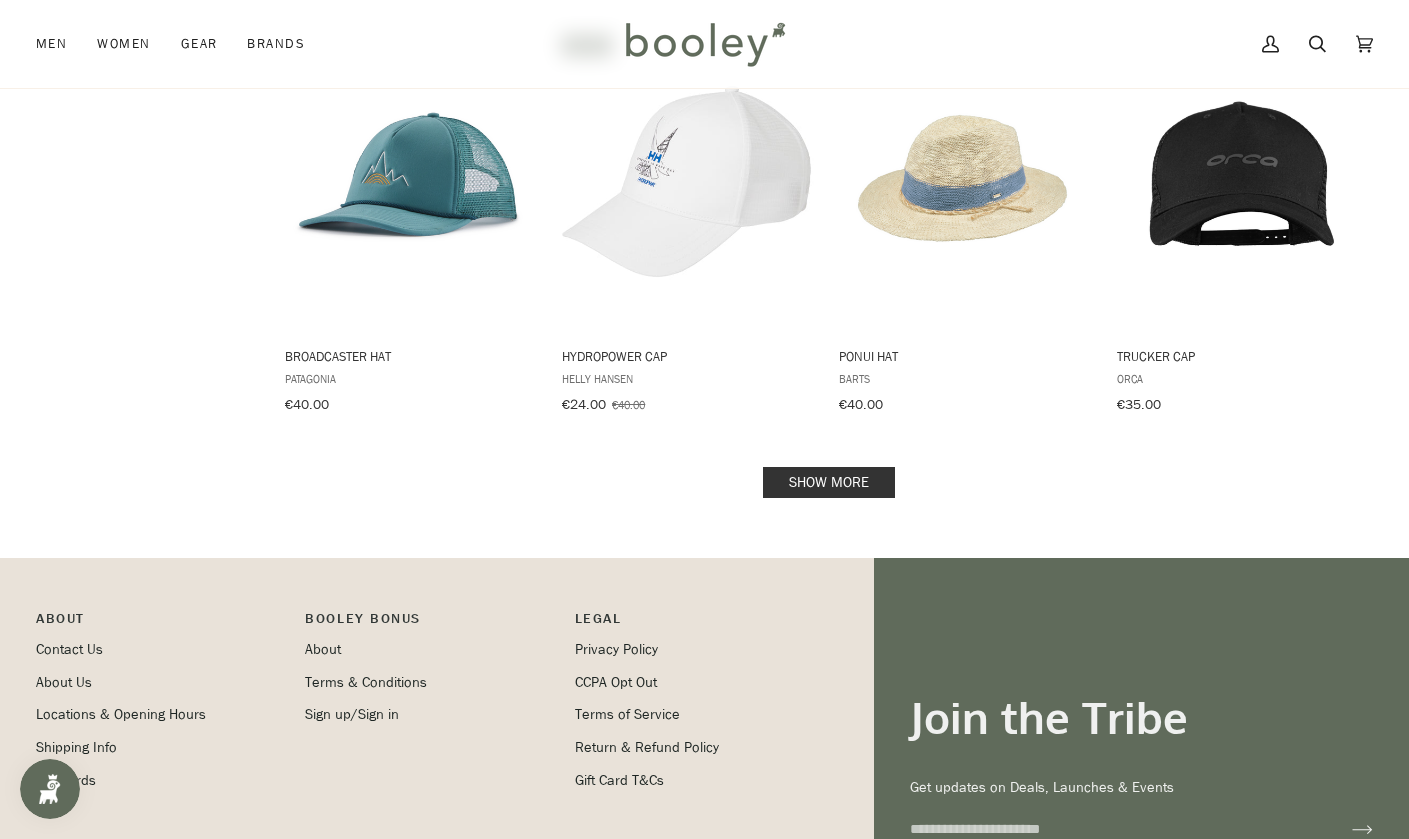 scroll, scrollTop: 10480, scrollLeft: 0, axis: vertical 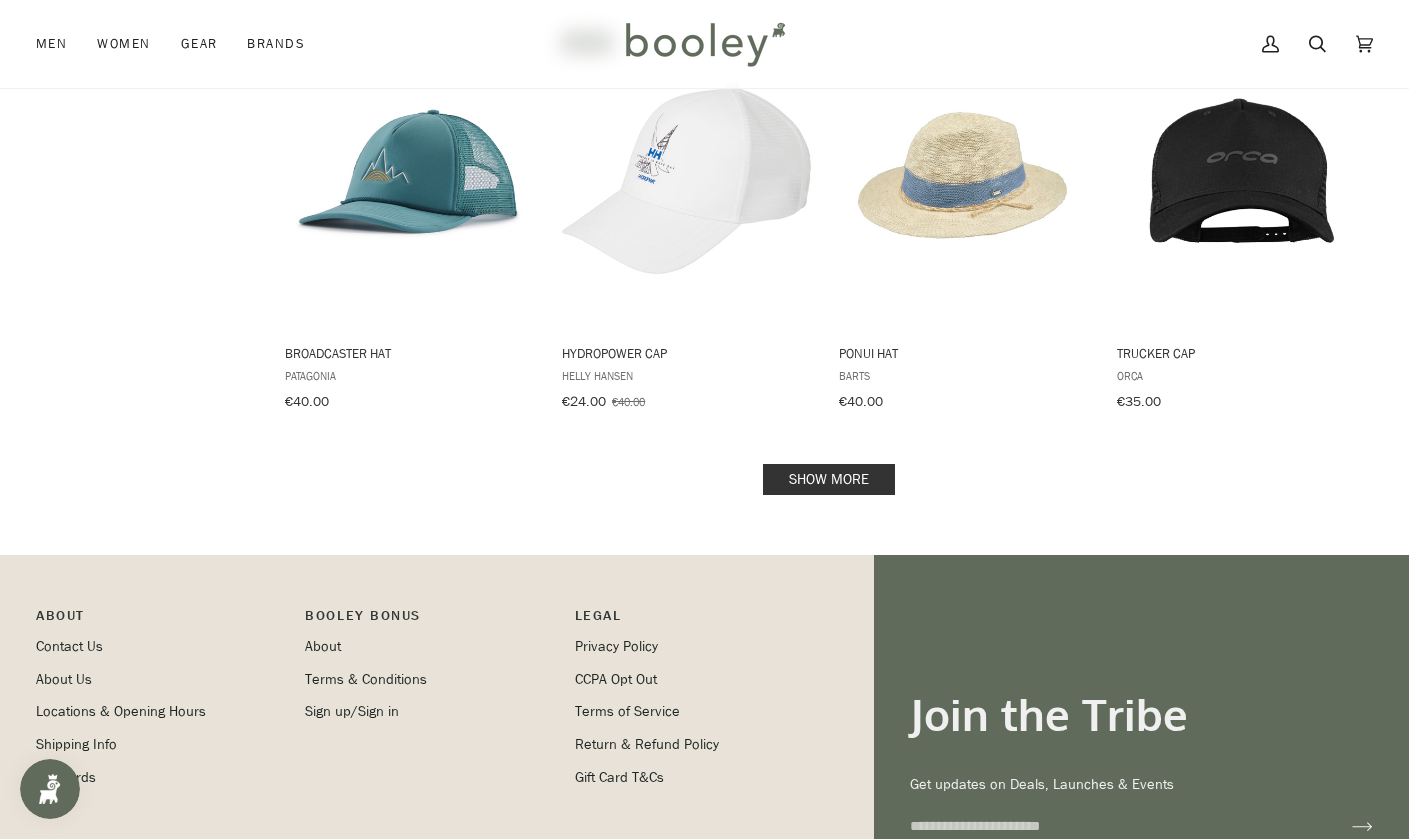 click on "Show more" at bounding box center [829, 479] 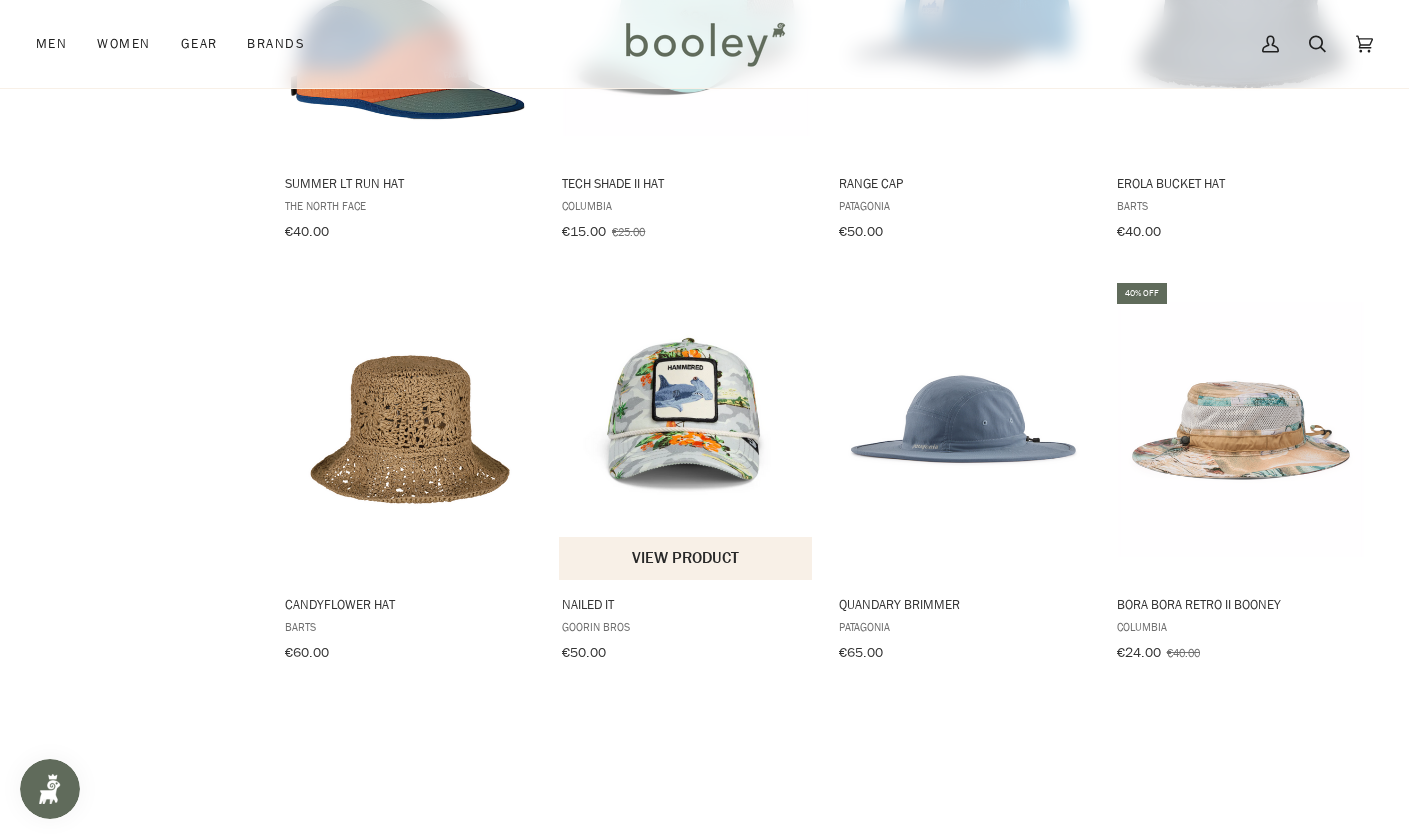scroll, scrollTop: 11918, scrollLeft: 0, axis: vertical 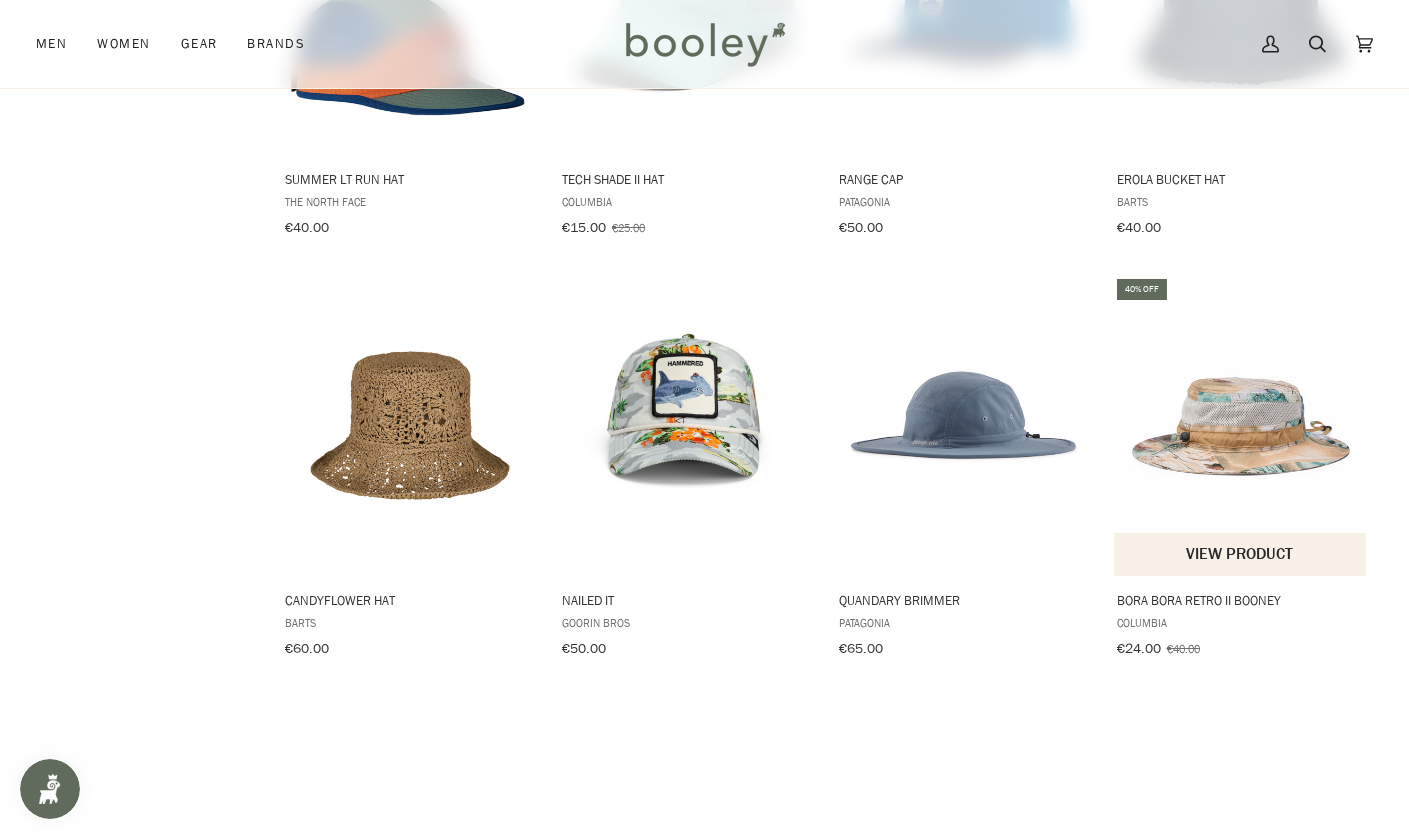 click at bounding box center [1241, 425] 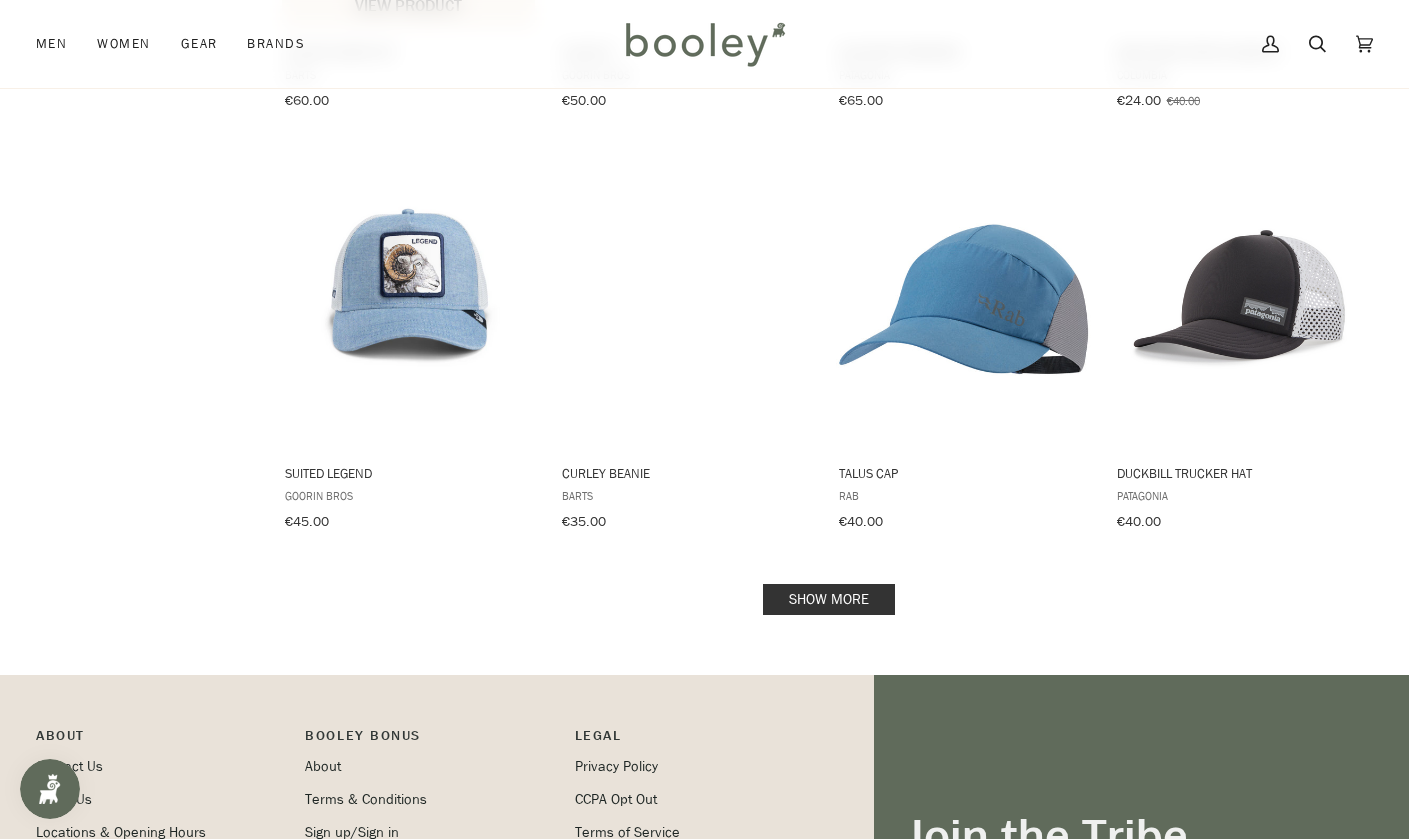 scroll, scrollTop: 12523, scrollLeft: 0, axis: vertical 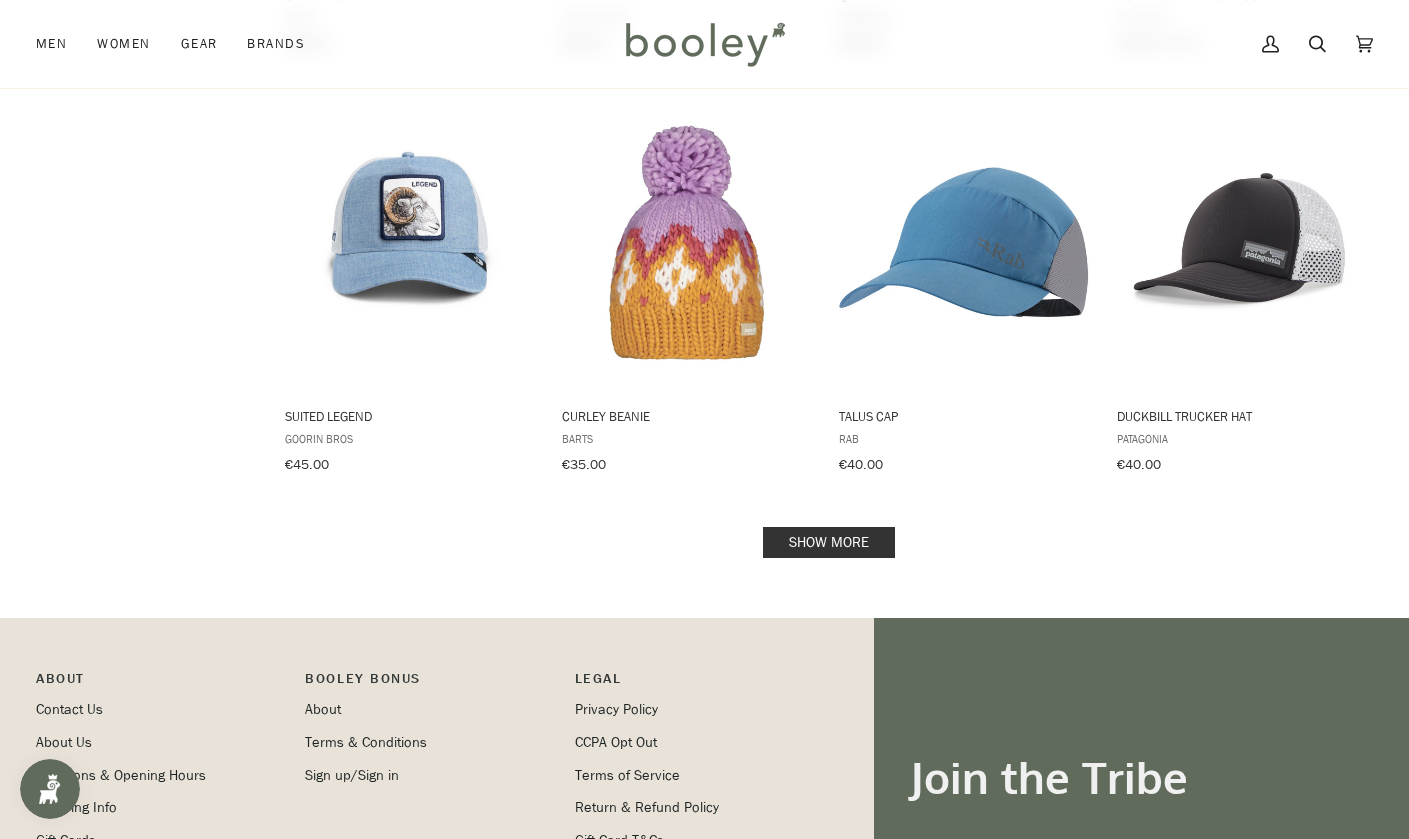 click on "Show more" at bounding box center (829, 542) 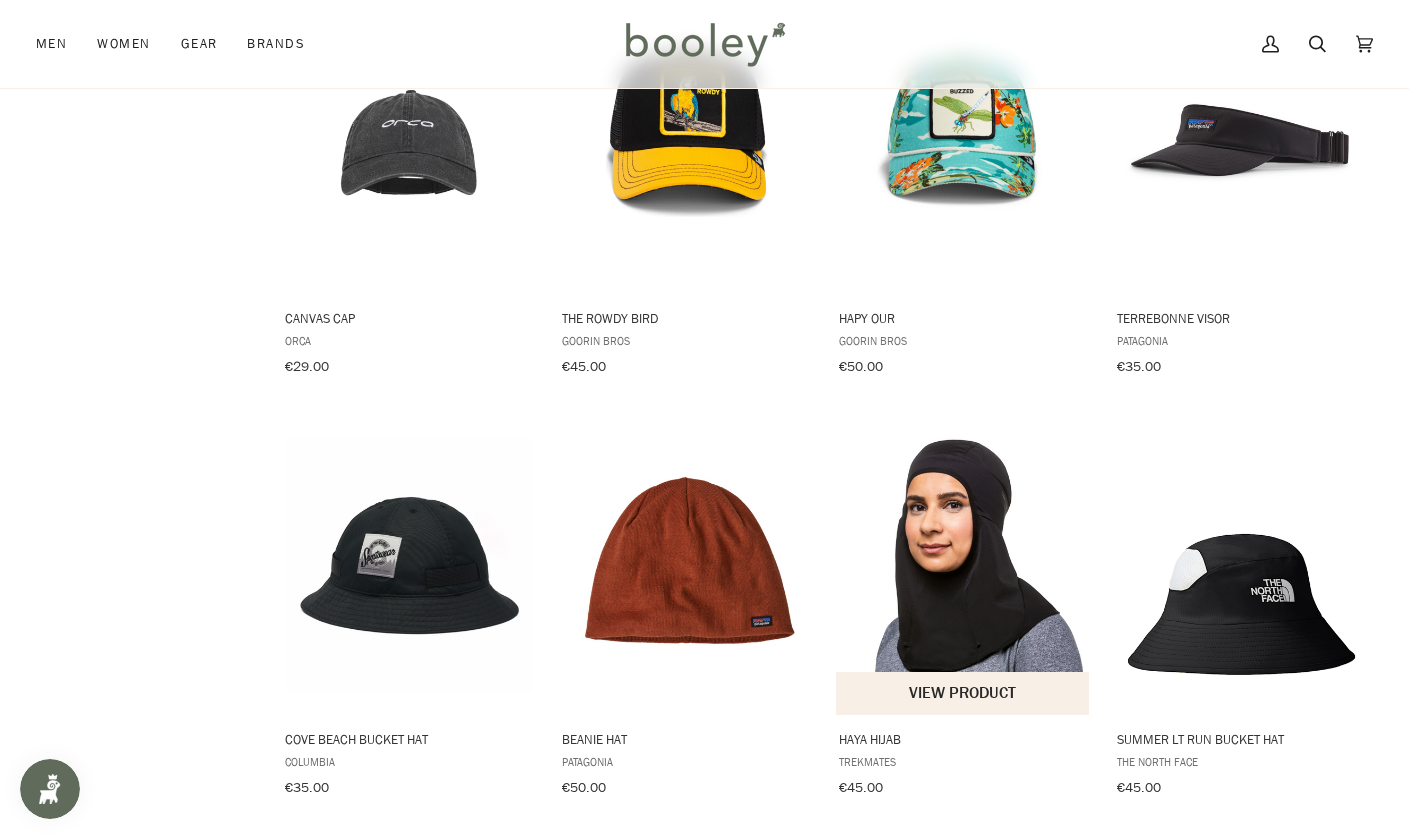 scroll, scrollTop: 14306, scrollLeft: 0, axis: vertical 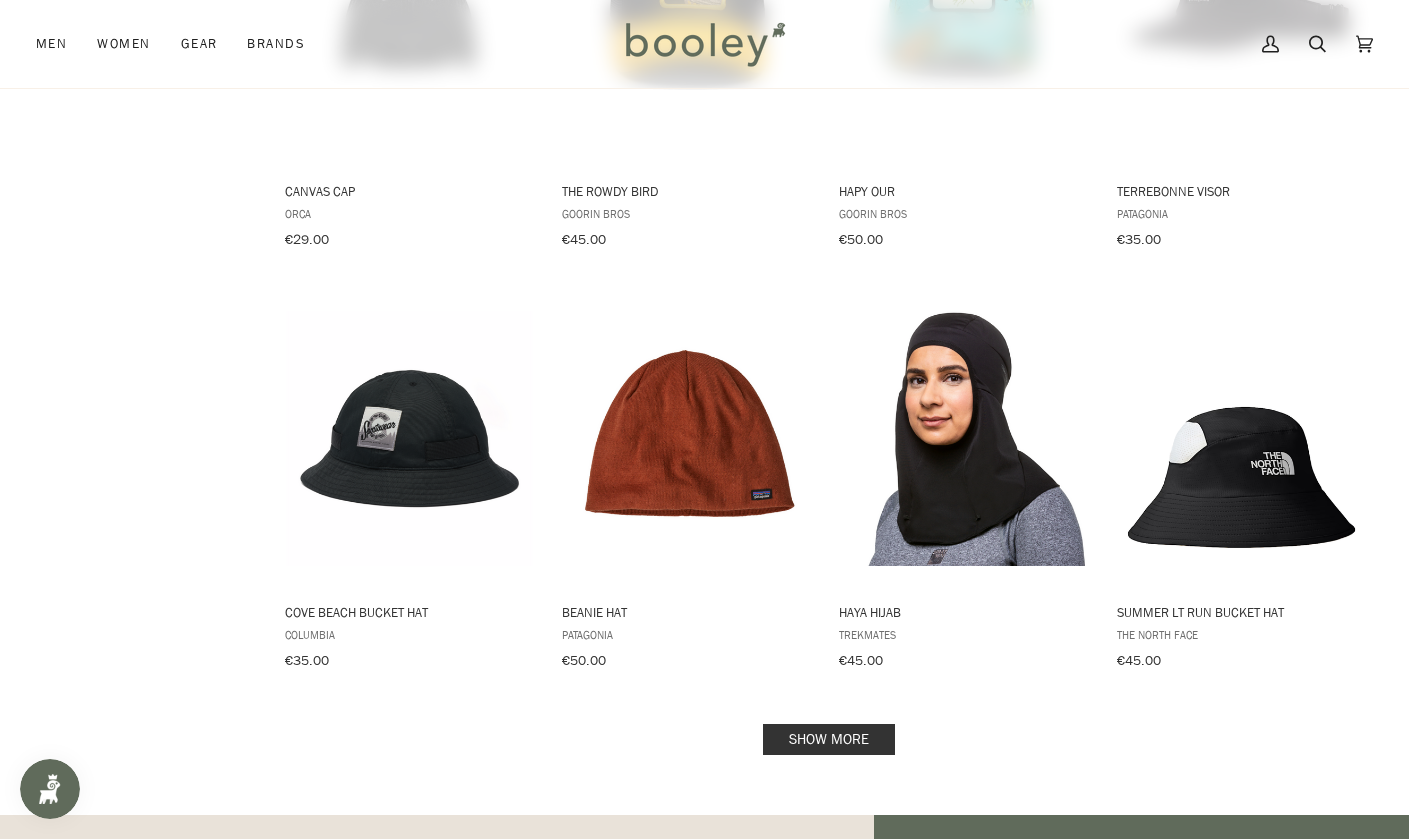 click on "Show more" at bounding box center [829, 739] 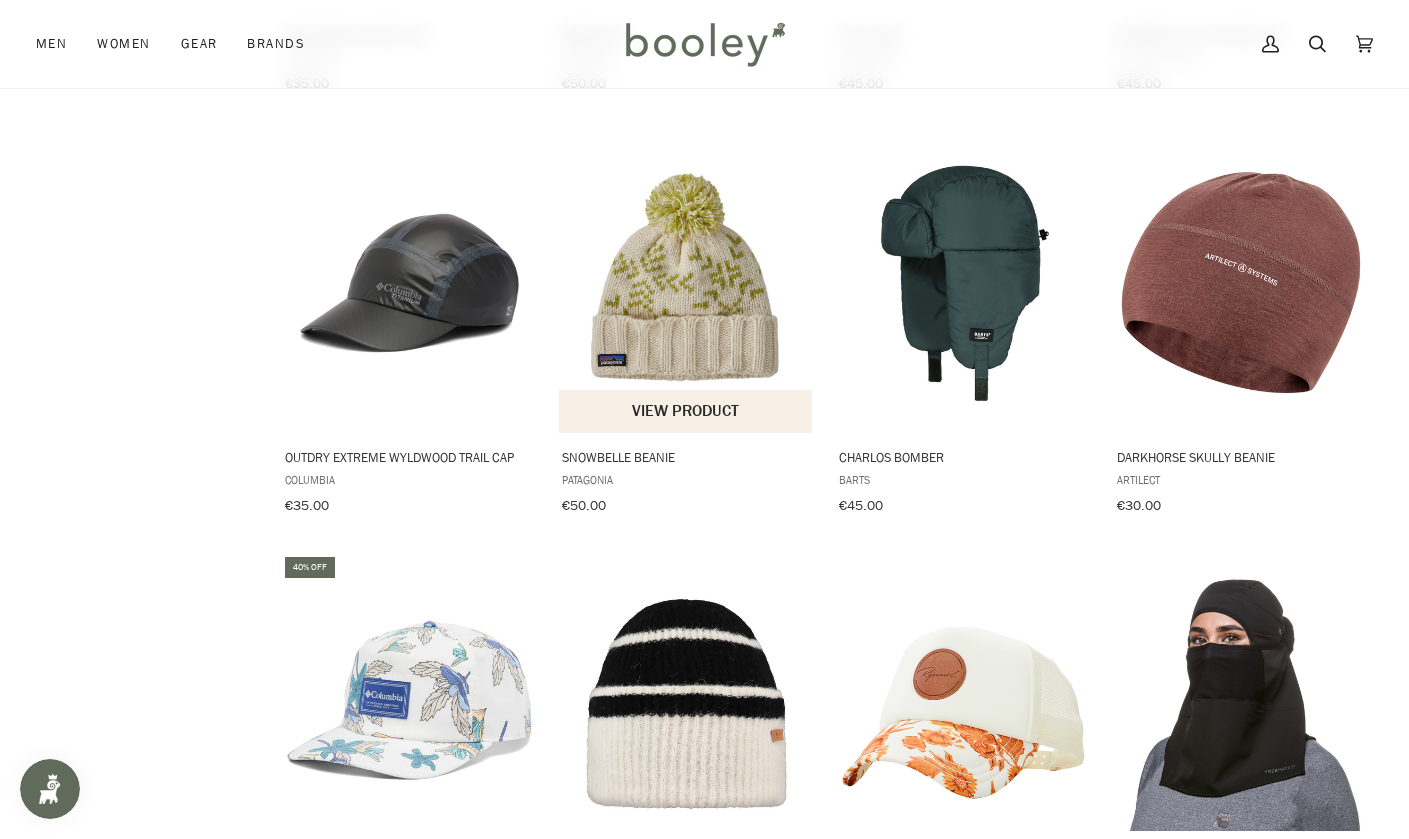 scroll, scrollTop: 15059, scrollLeft: 0, axis: vertical 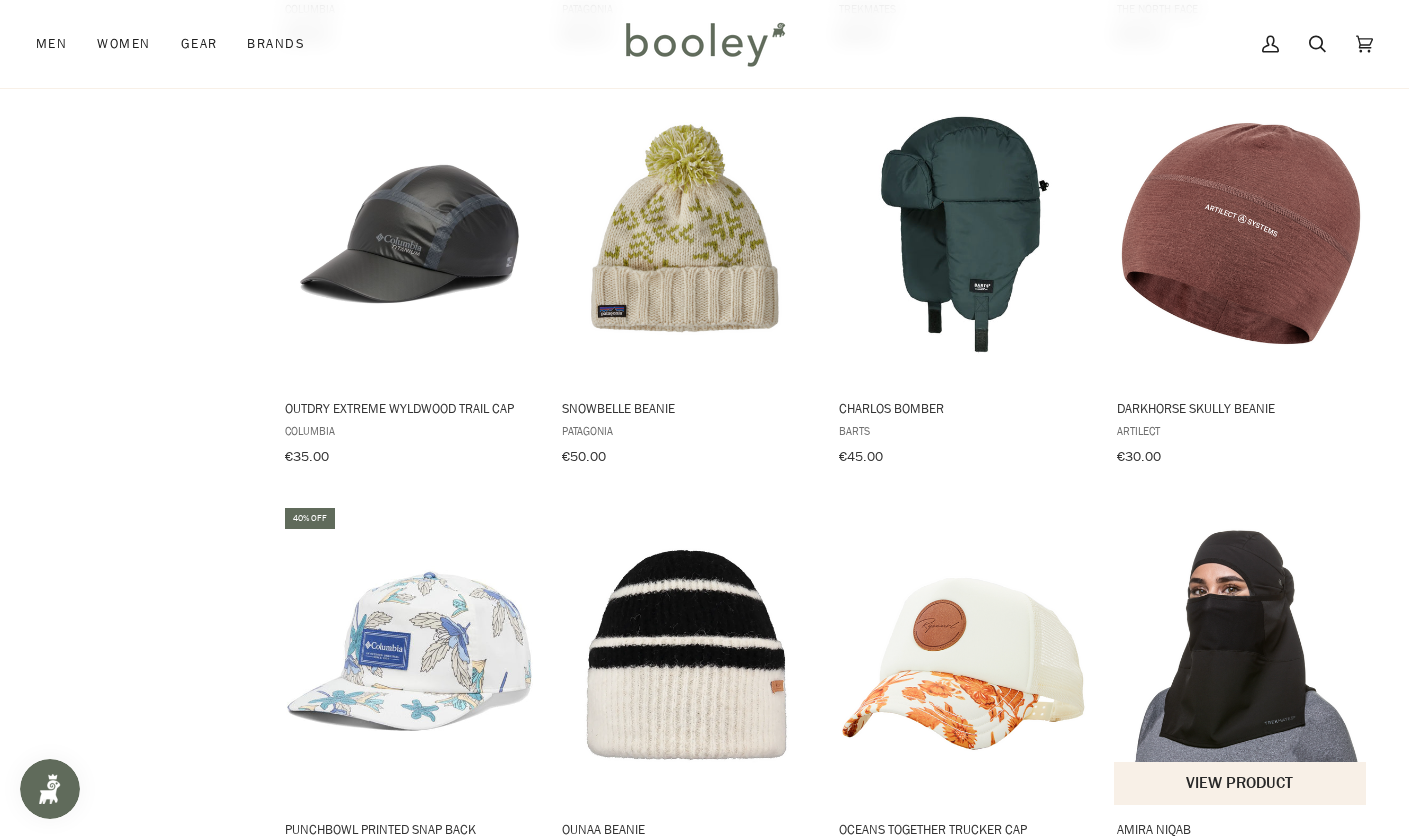click at bounding box center [1241, 655] 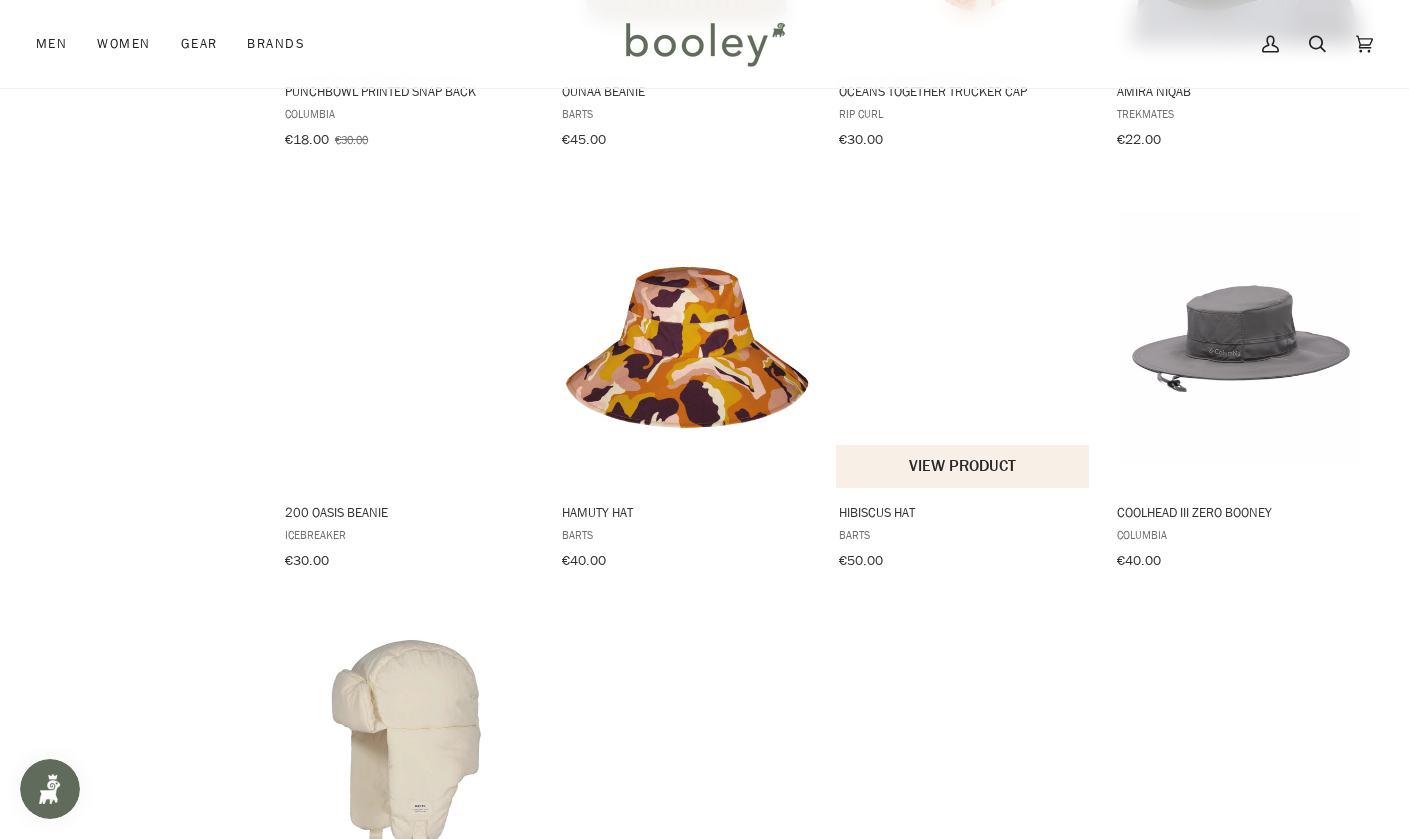 scroll, scrollTop: 15800, scrollLeft: 0, axis: vertical 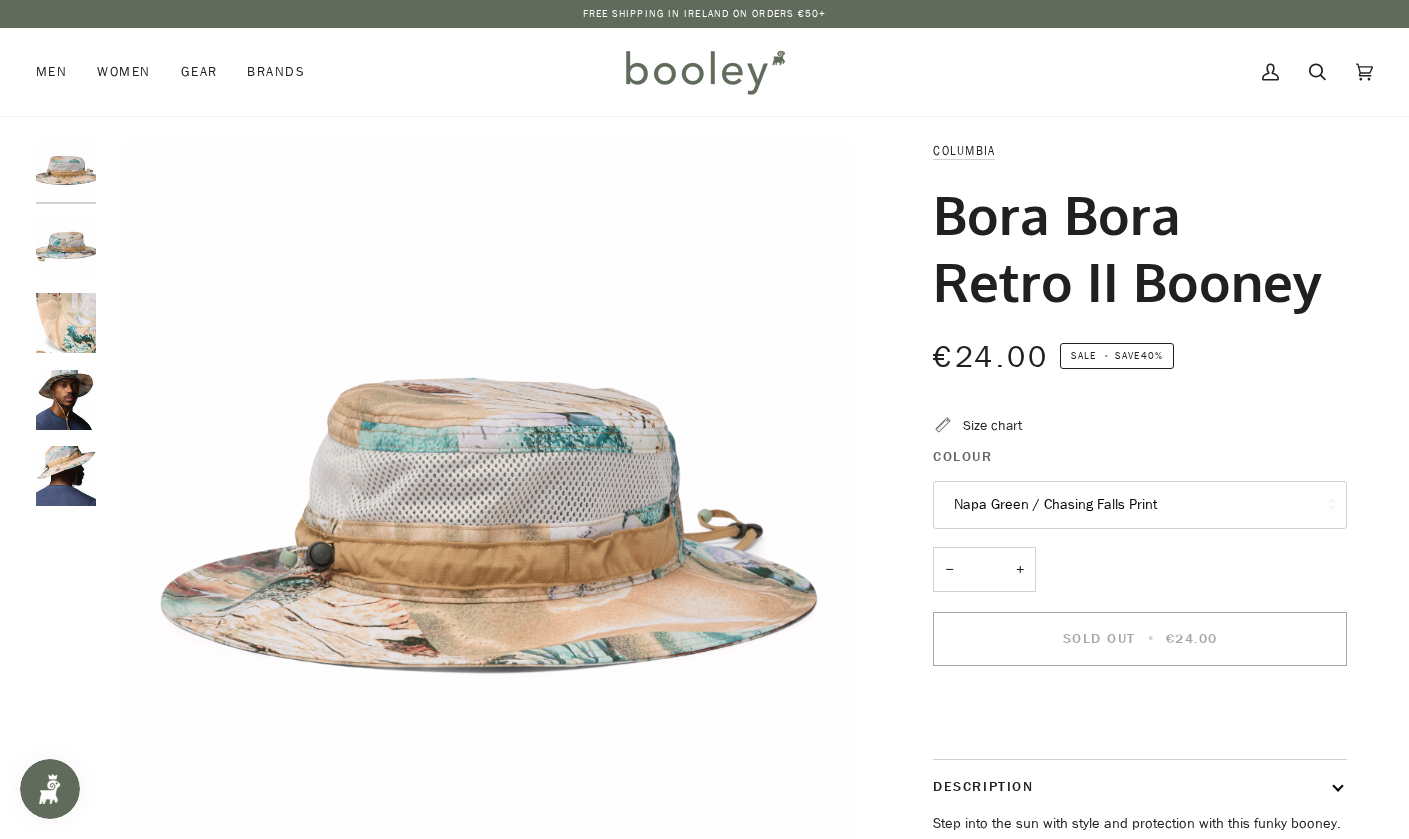 click at bounding box center [66, 400] 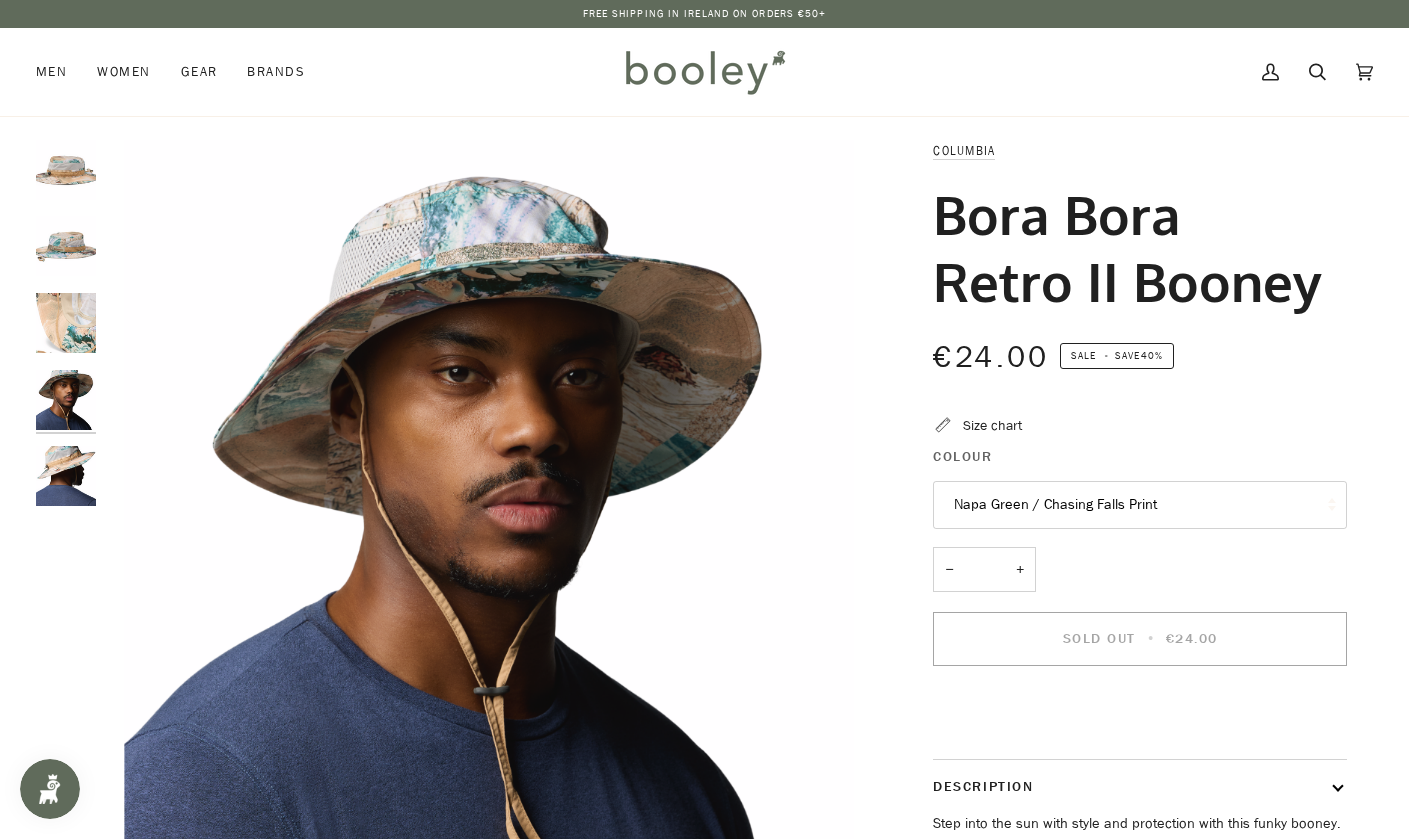 click at bounding box center (66, 476) 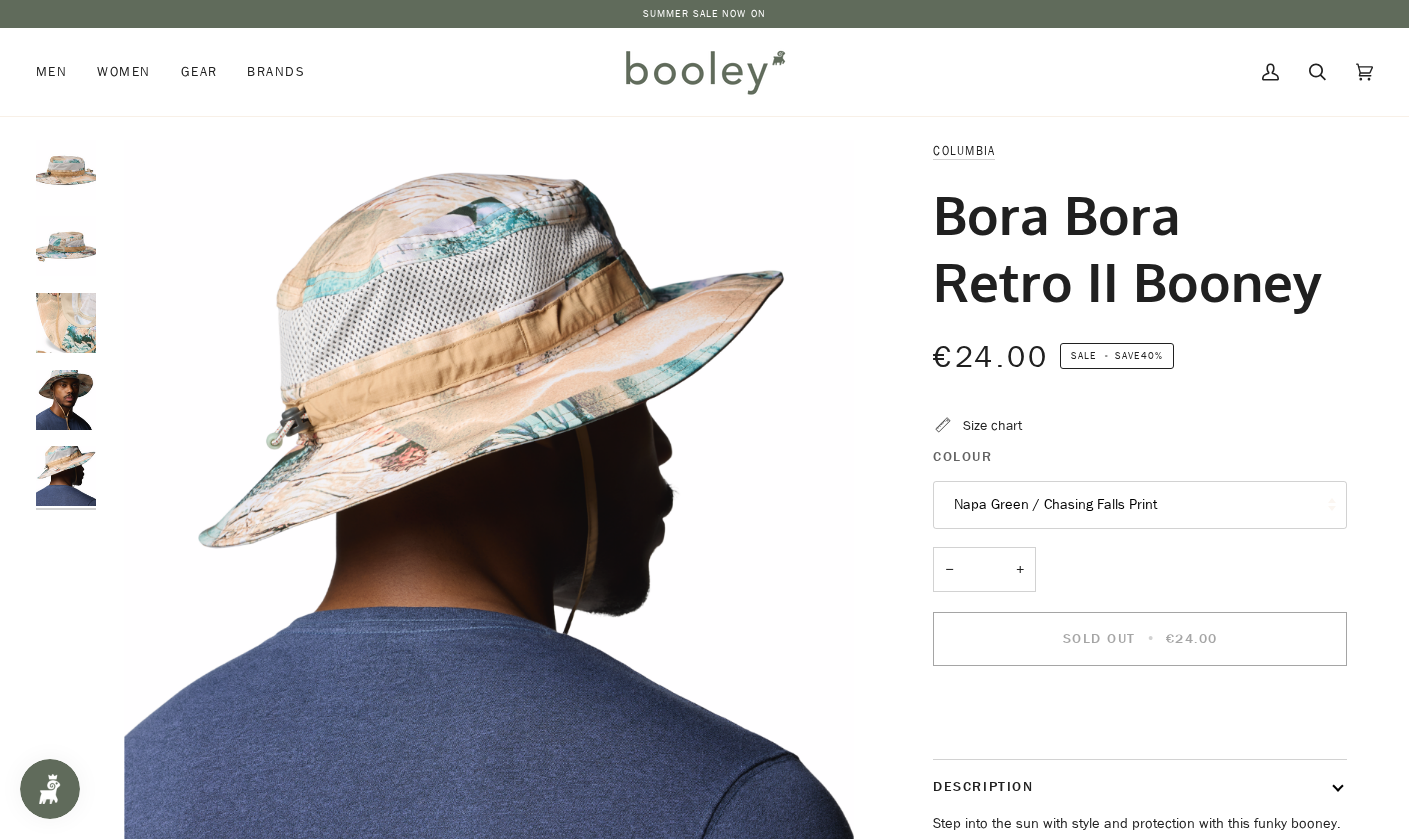 click at bounding box center [66, 246] 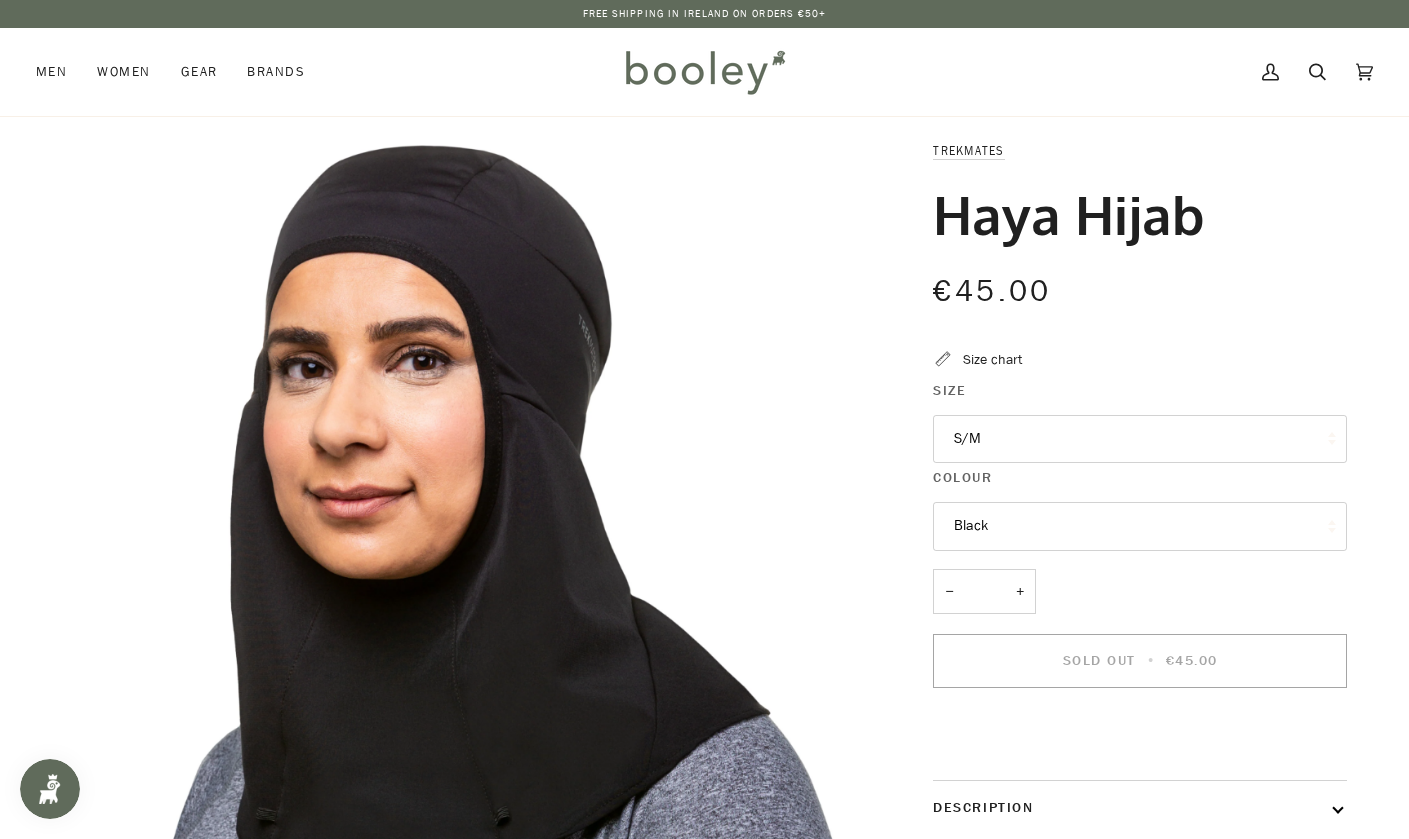 scroll, scrollTop: 0, scrollLeft: 0, axis: both 